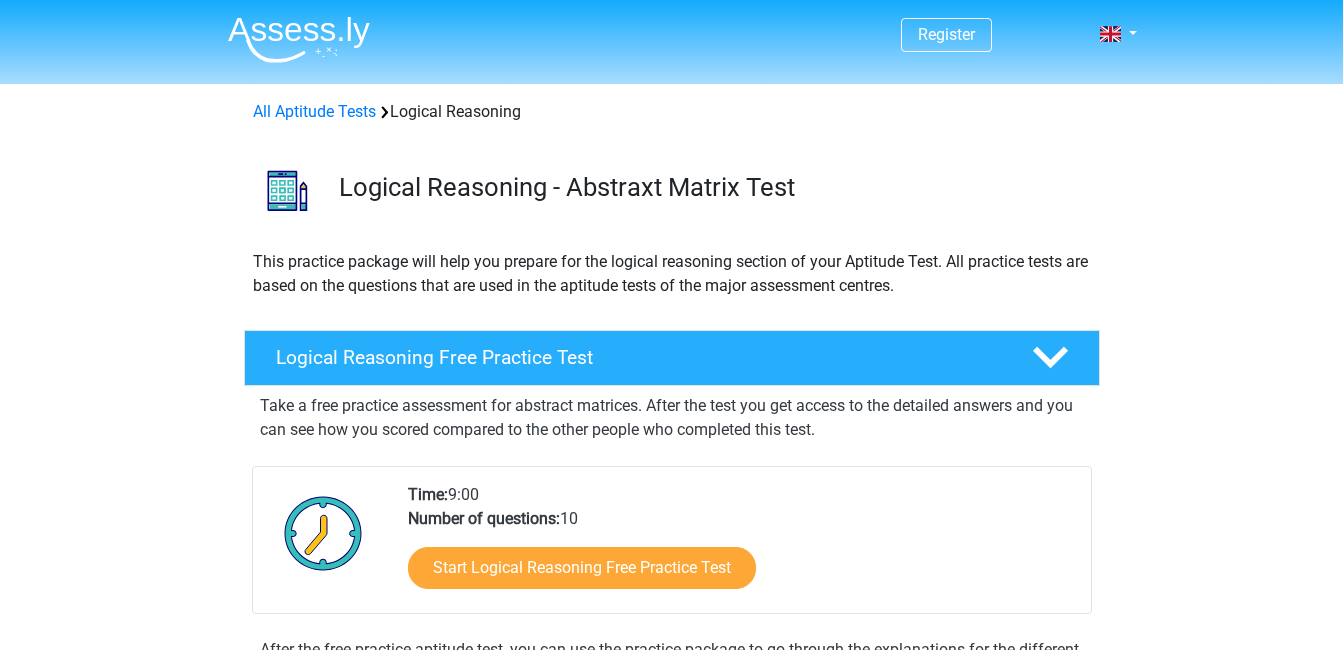 scroll, scrollTop: 0, scrollLeft: 0, axis: both 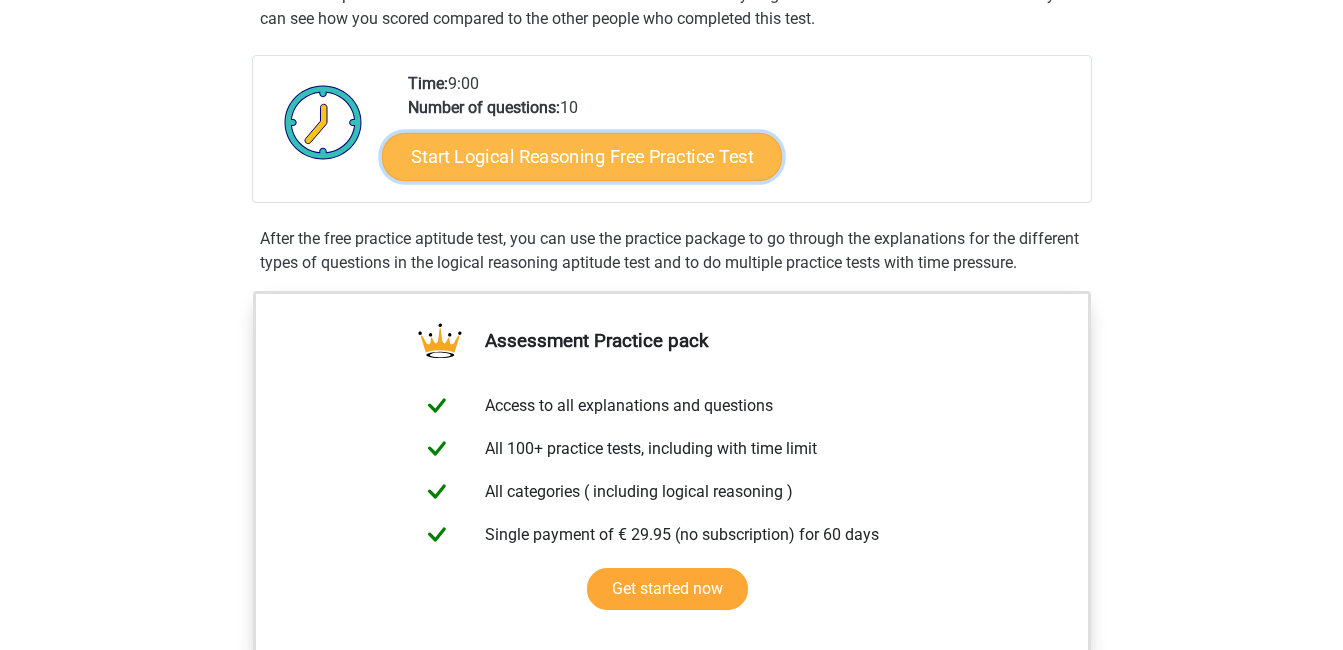 click on "Start Logical Reasoning
Free Practice Test" at bounding box center [582, 156] 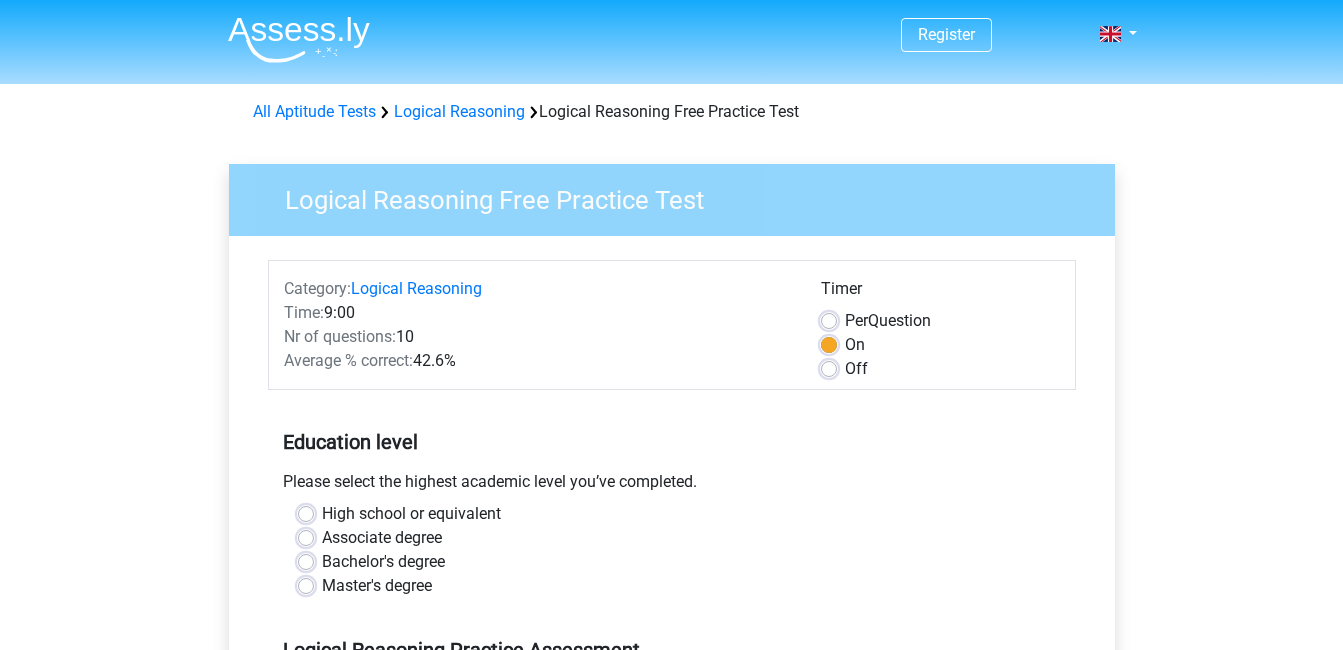 scroll, scrollTop: 0, scrollLeft: 0, axis: both 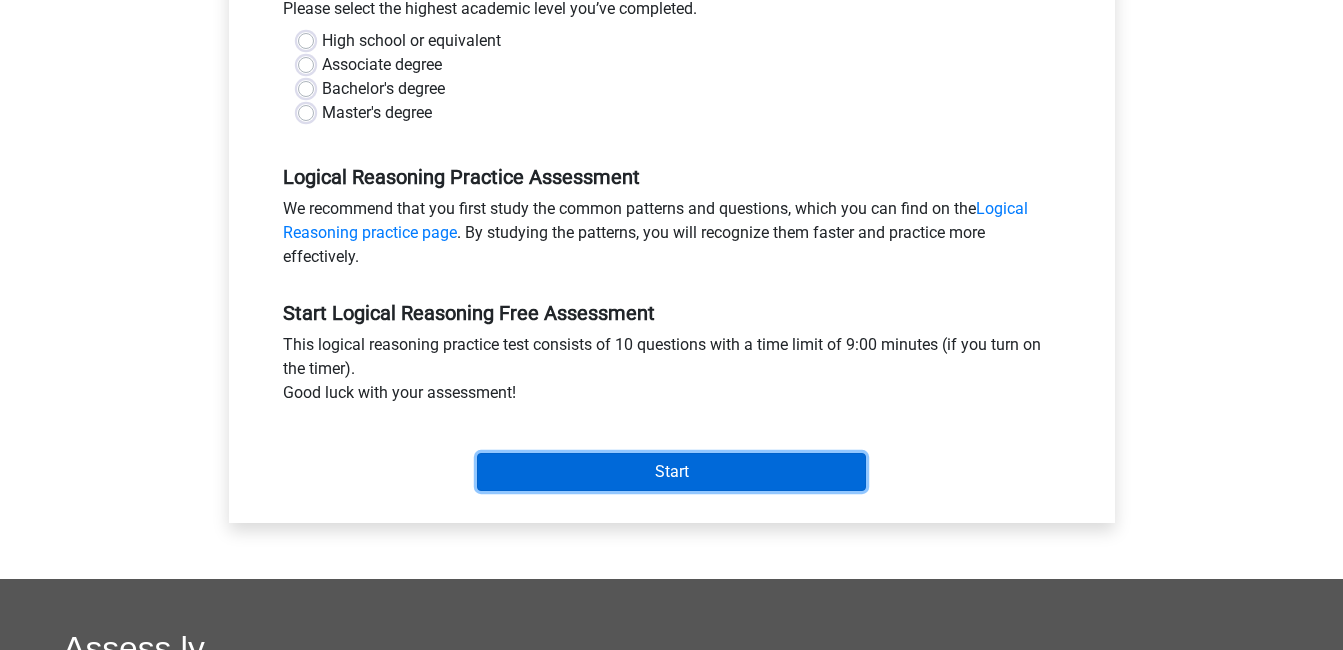 click on "Start" at bounding box center (671, 472) 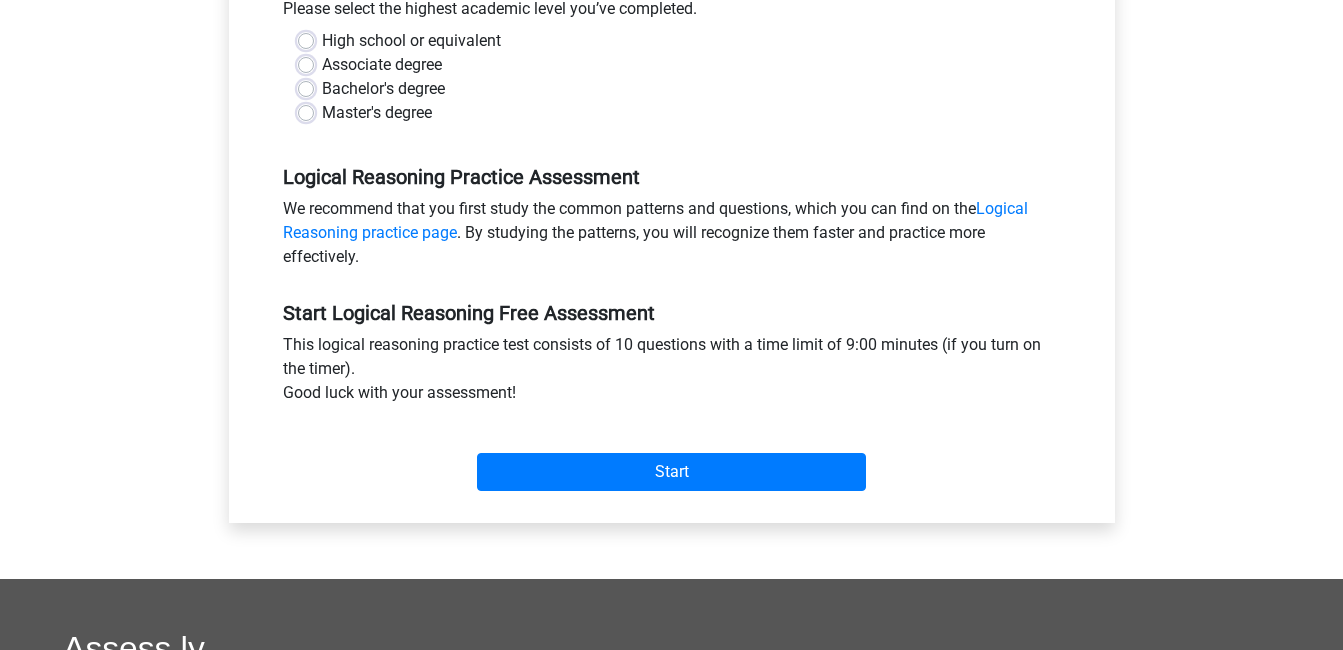 click on "Master's degree" at bounding box center [672, 113] 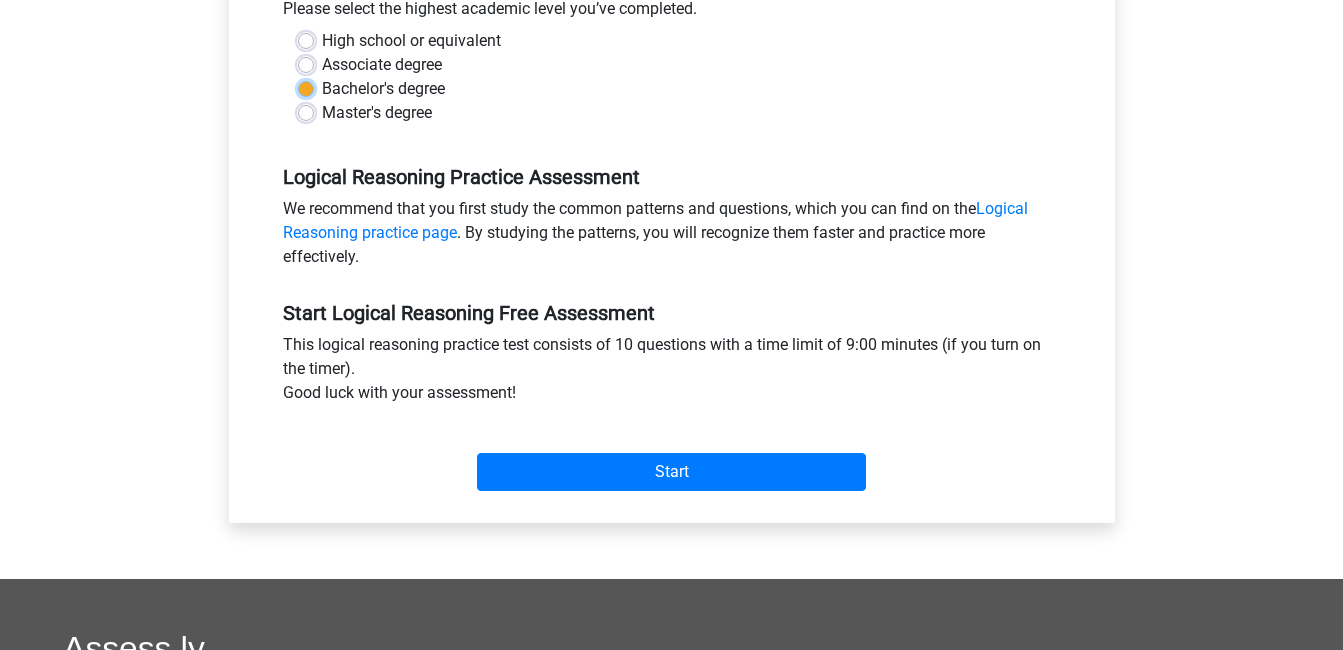 click on "Bachelor's degree" at bounding box center (306, 87) 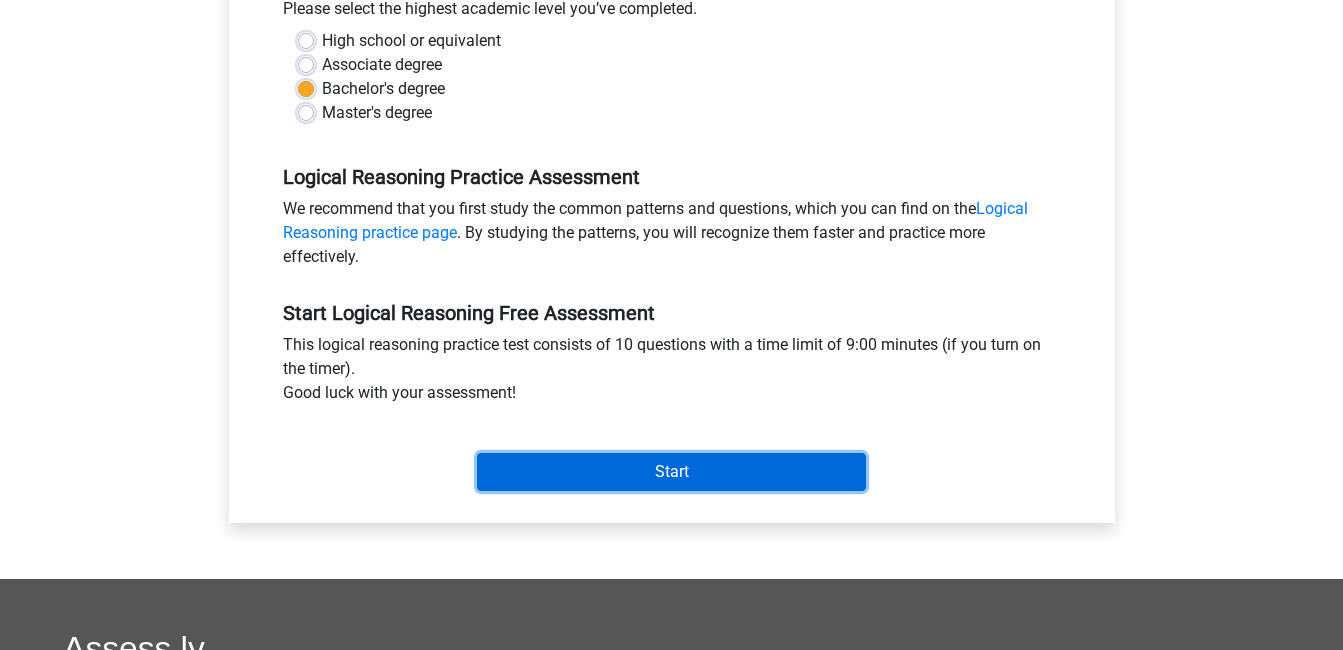click on "Start" at bounding box center (671, 472) 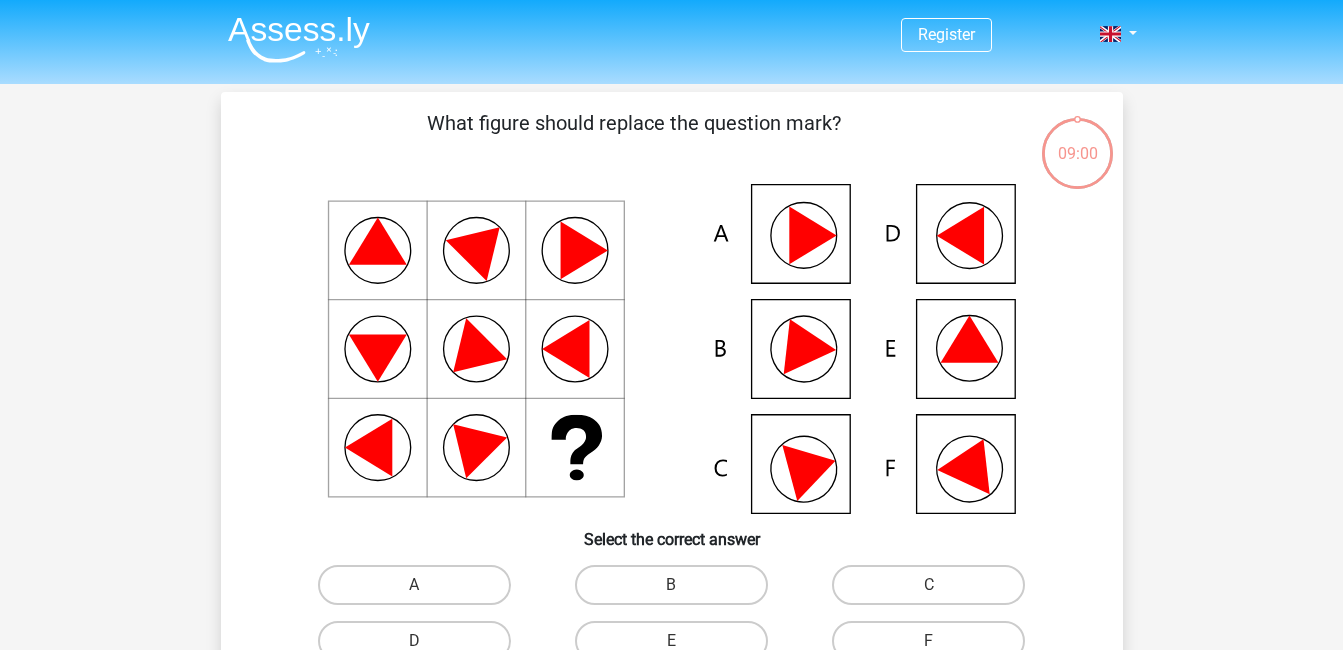 scroll, scrollTop: 0, scrollLeft: 0, axis: both 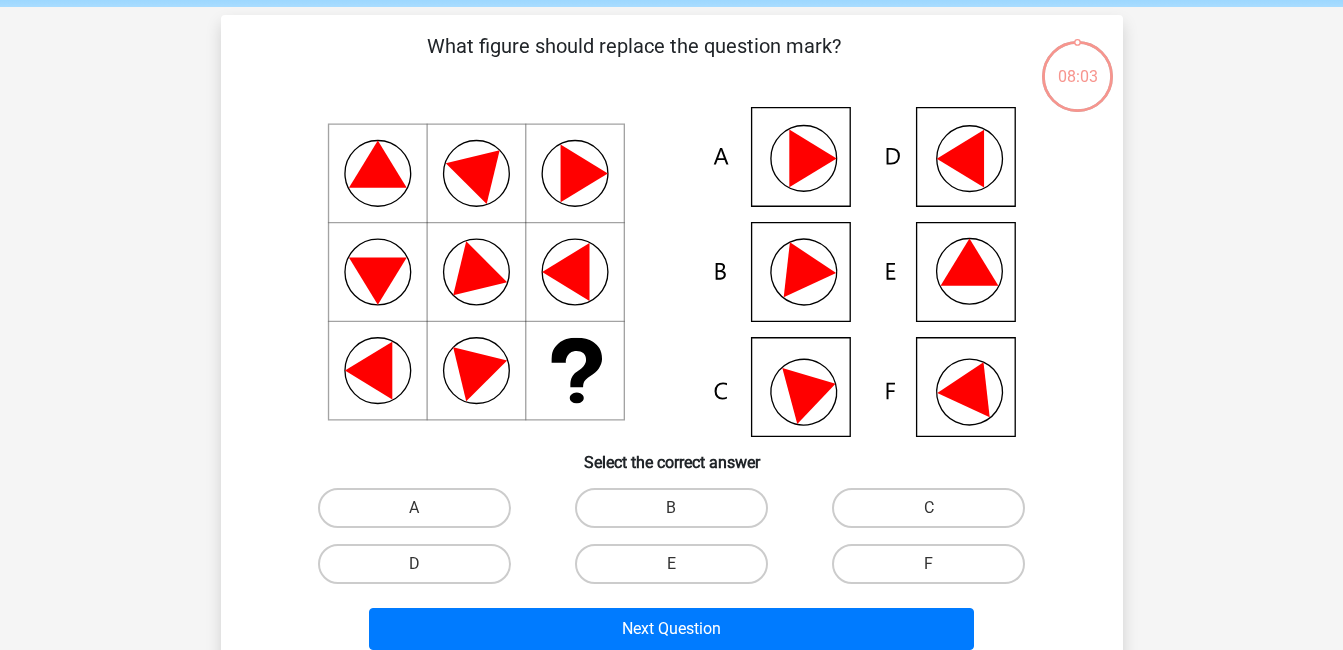 click 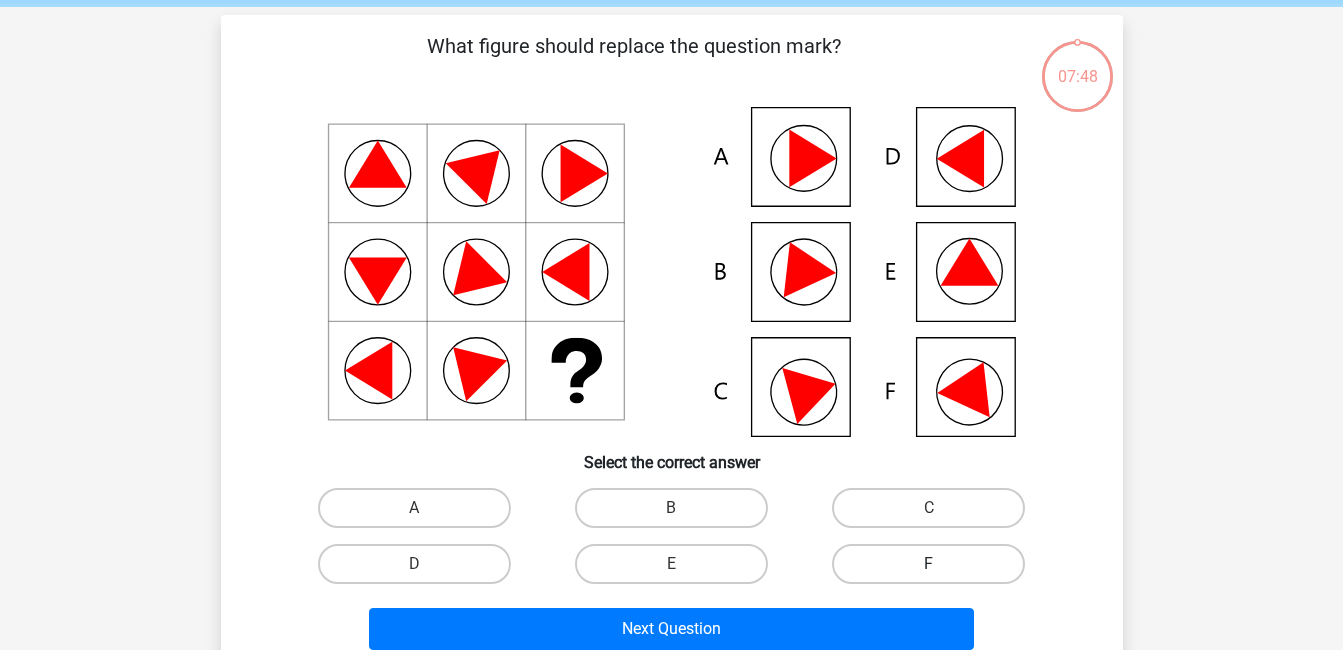 click on "F" at bounding box center [928, 564] 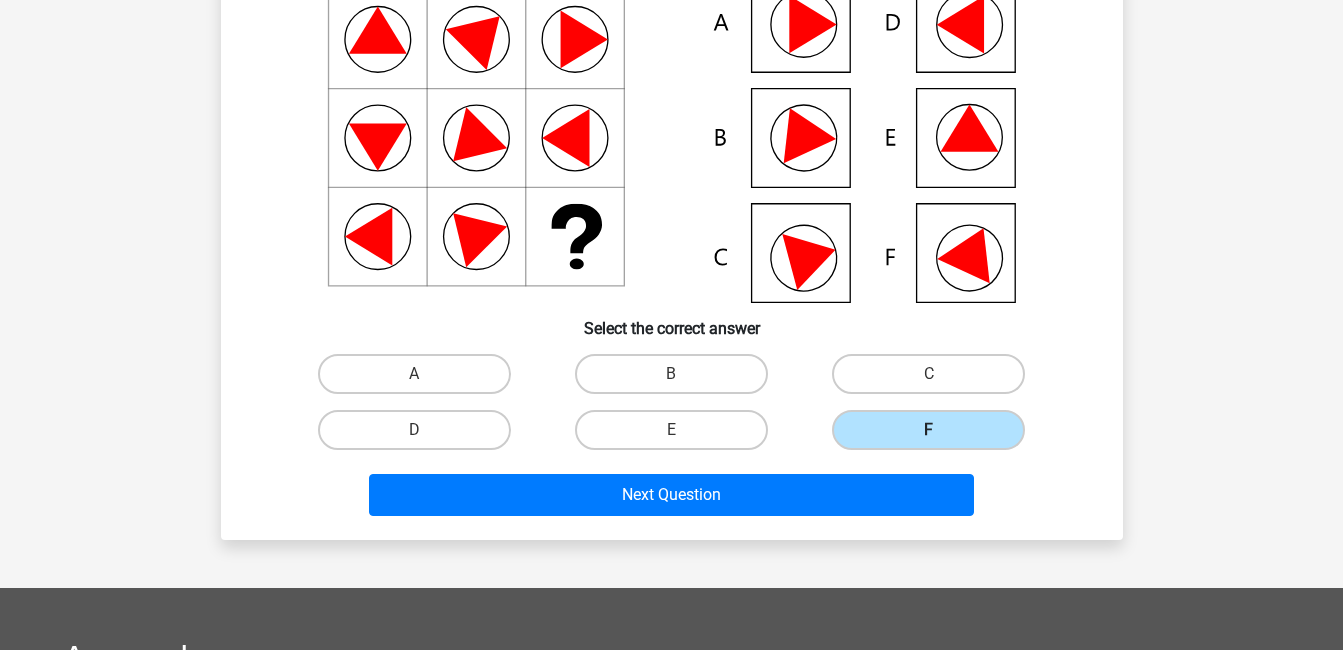 scroll, scrollTop: 218, scrollLeft: 0, axis: vertical 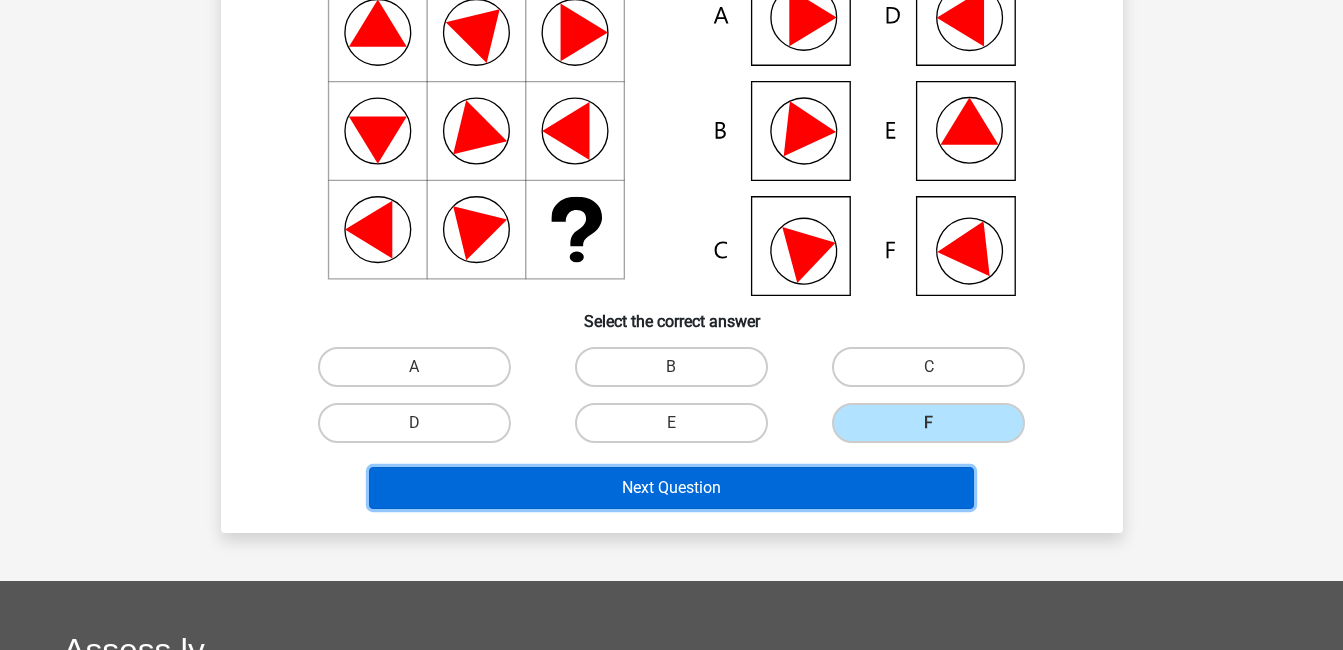 click on "Next Question" at bounding box center (671, 488) 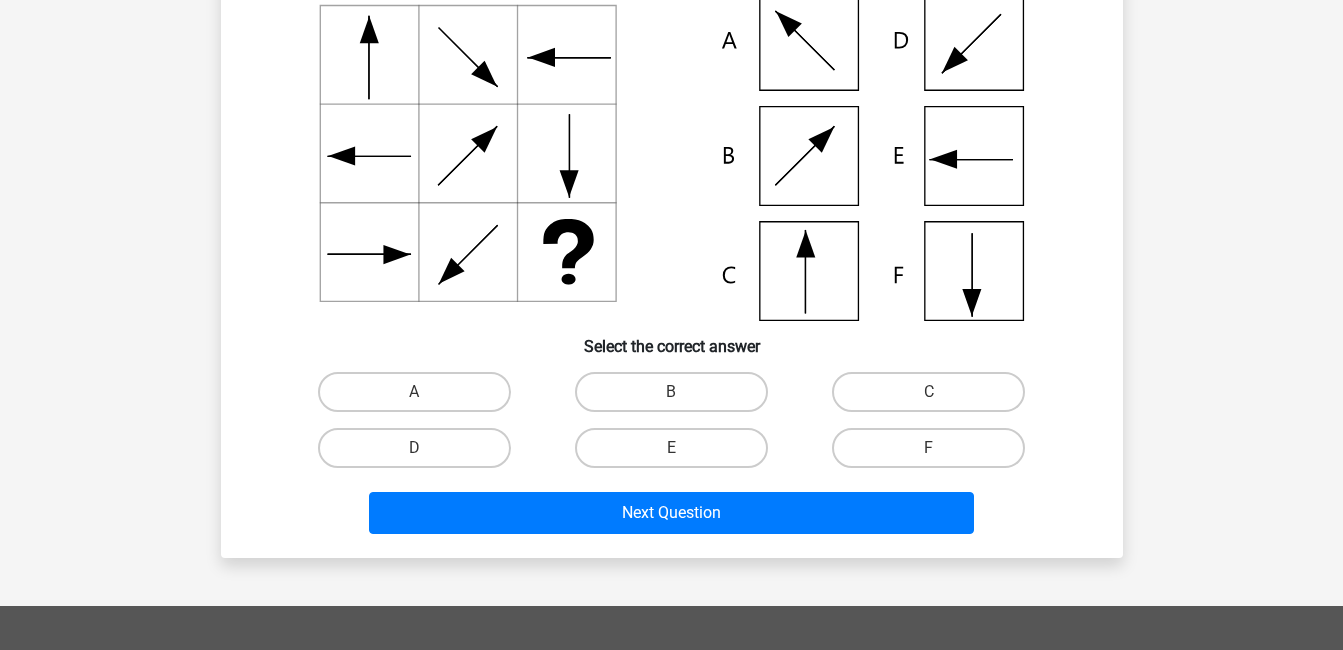 scroll, scrollTop: 218, scrollLeft: 0, axis: vertical 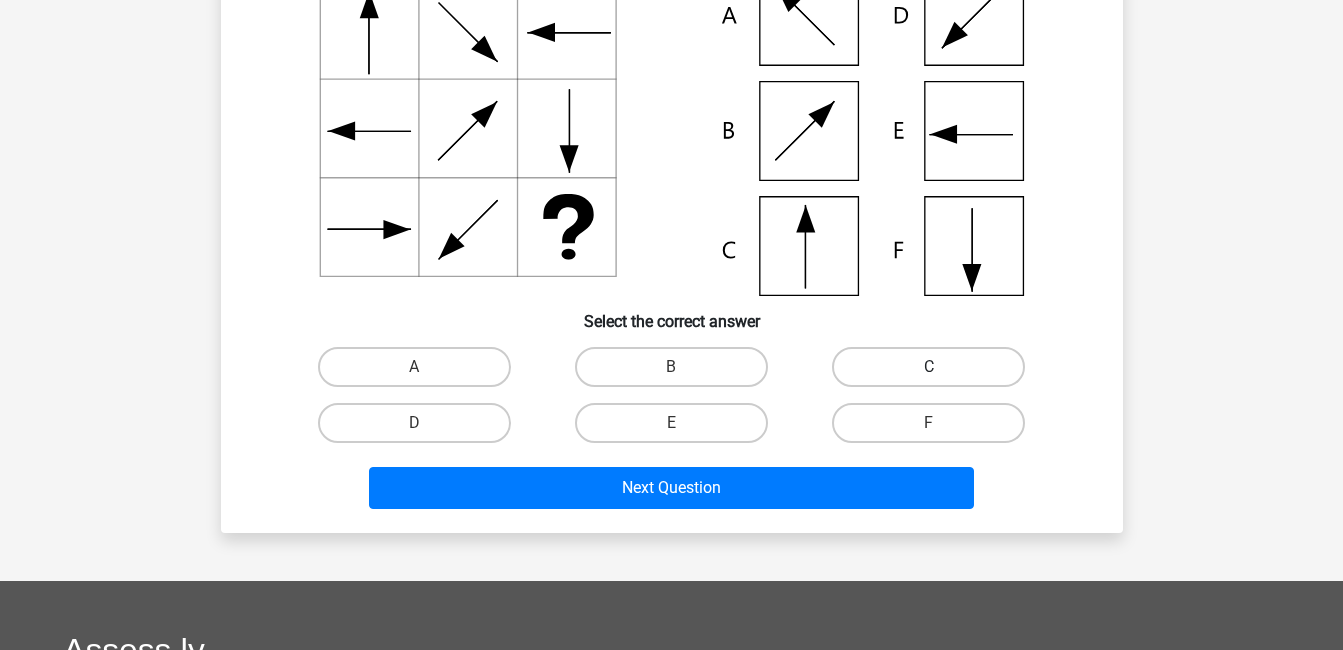 click on "C" at bounding box center (928, 367) 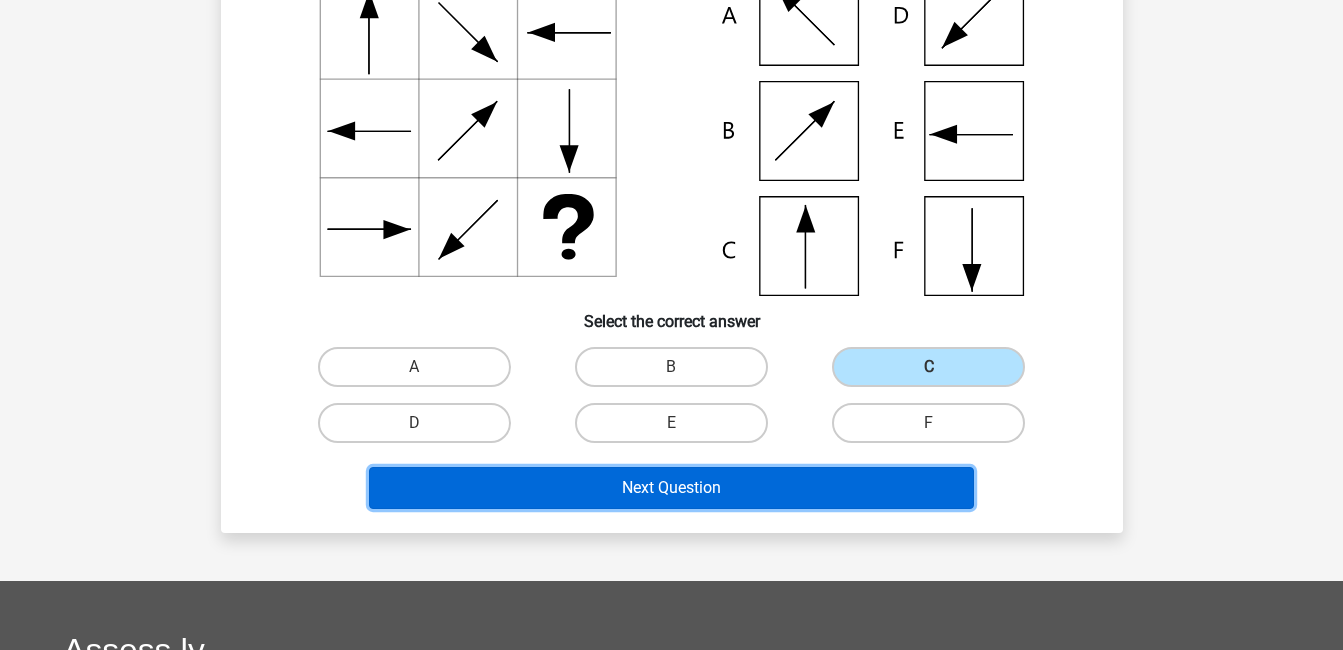 click on "Next Question" at bounding box center (671, 488) 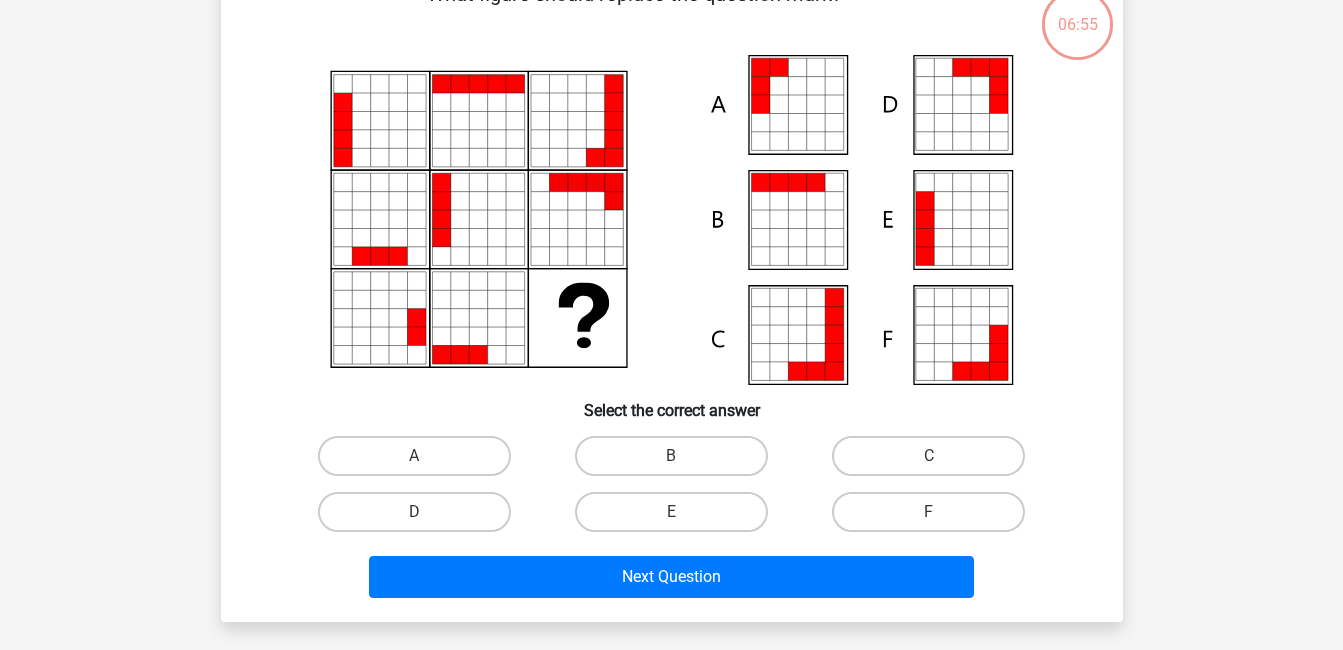 scroll, scrollTop: 92, scrollLeft: 0, axis: vertical 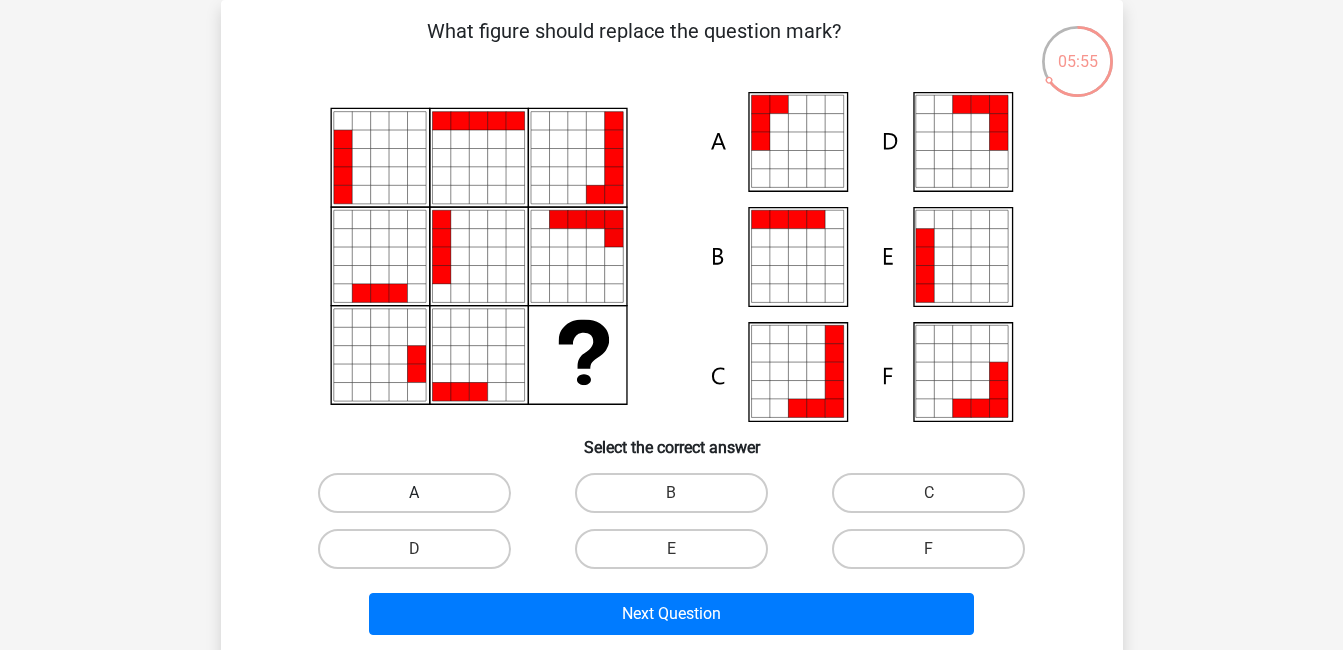 click on "A" at bounding box center (414, 493) 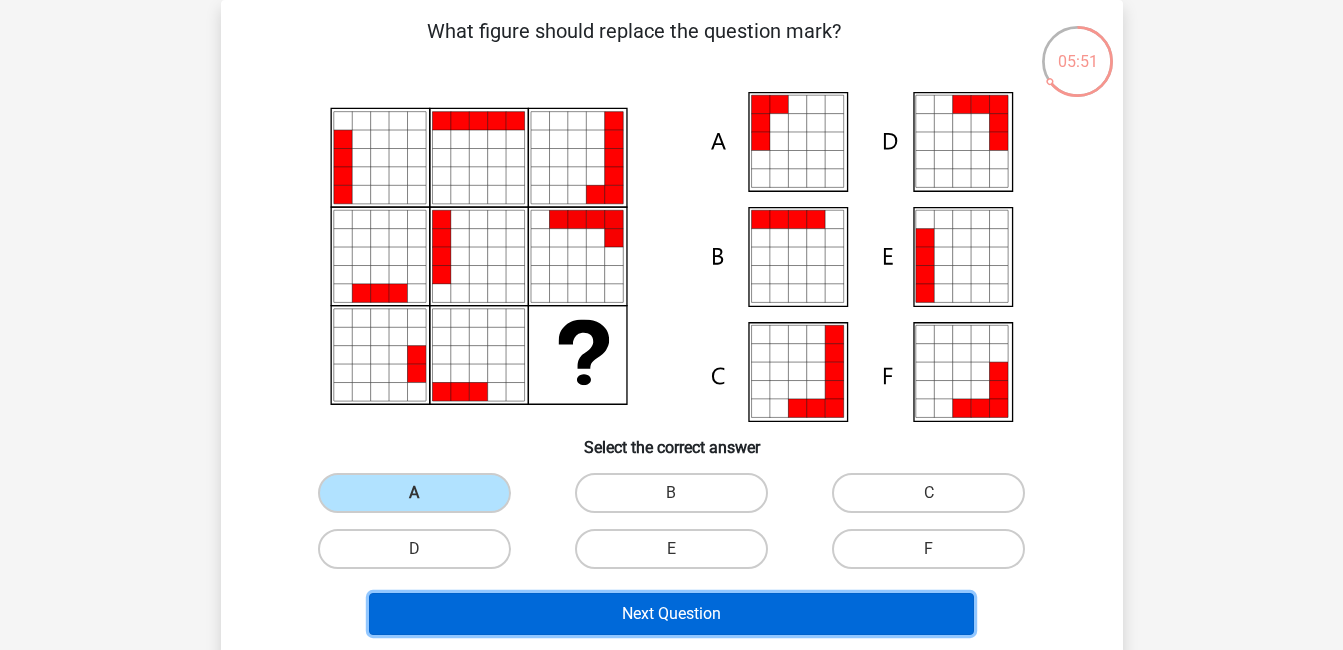 click on "Next Question" at bounding box center (671, 614) 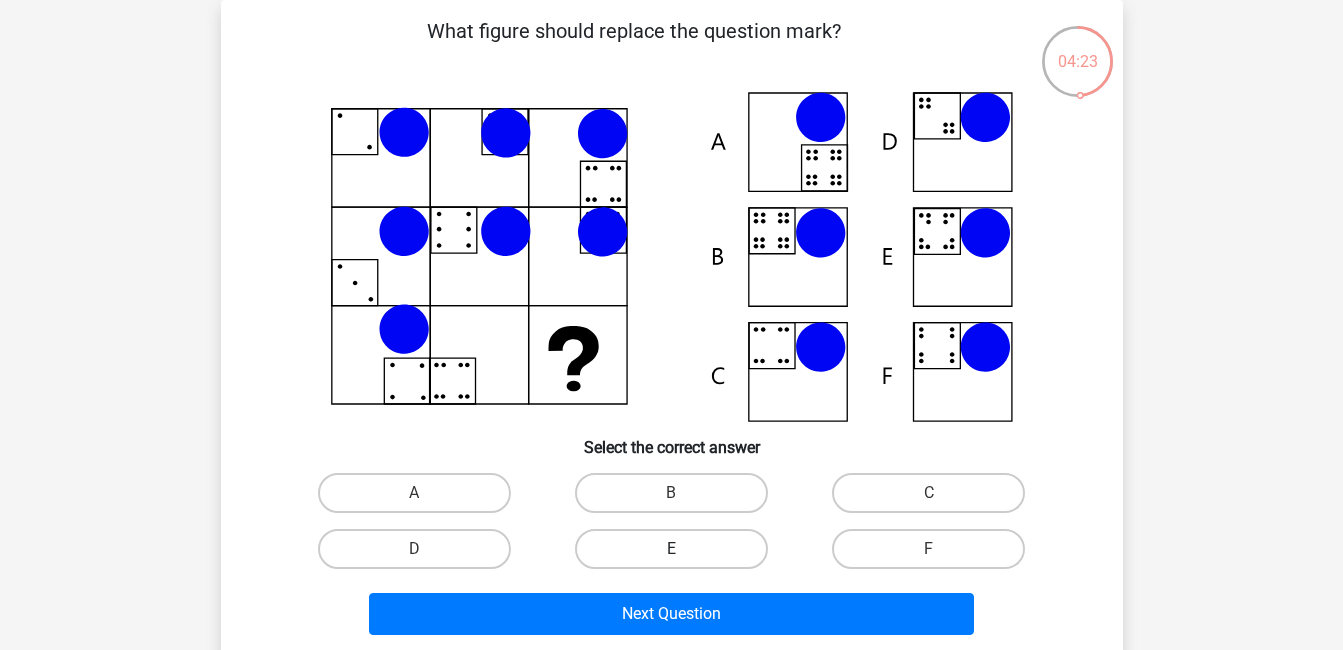 click on "E" at bounding box center (671, 549) 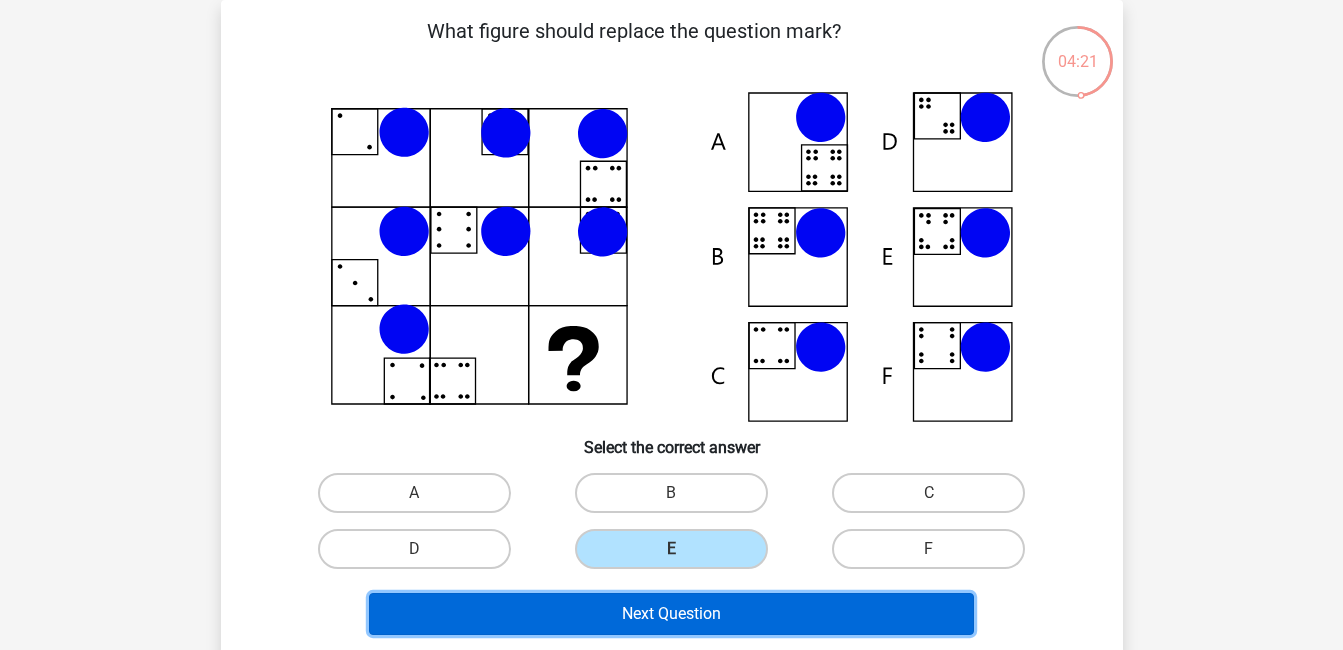 click on "Next Question" at bounding box center (671, 614) 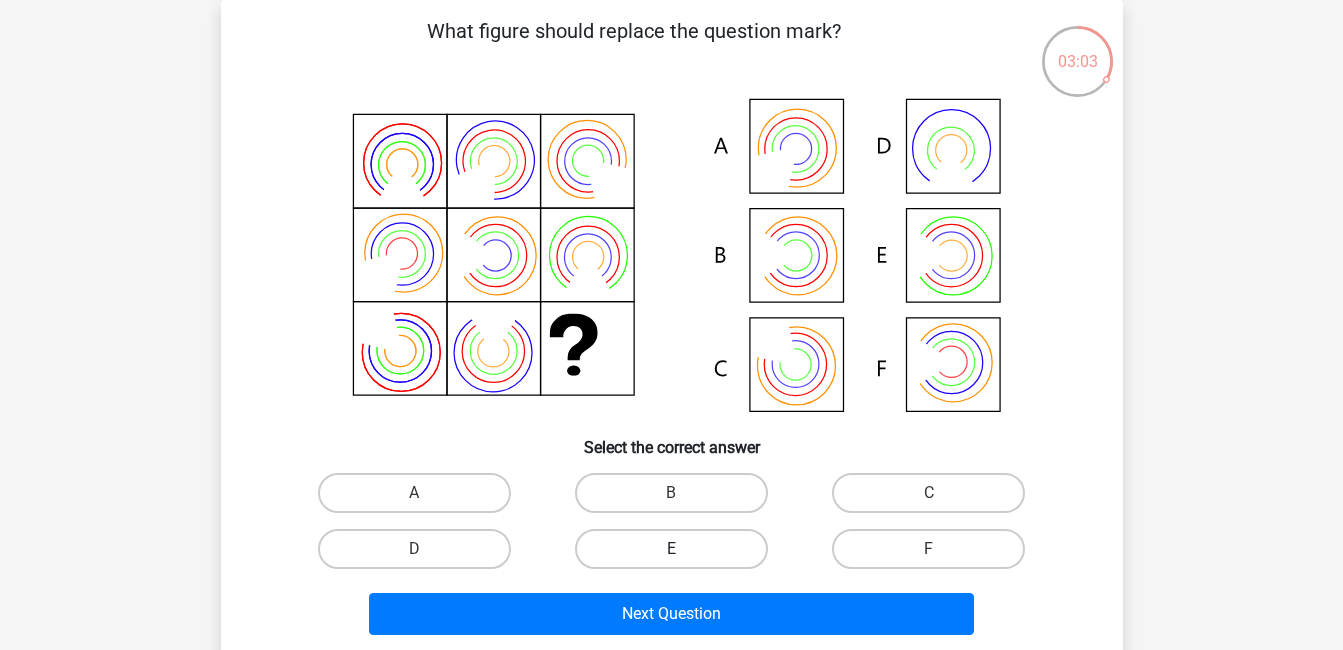 click on "E" at bounding box center [671, 549] 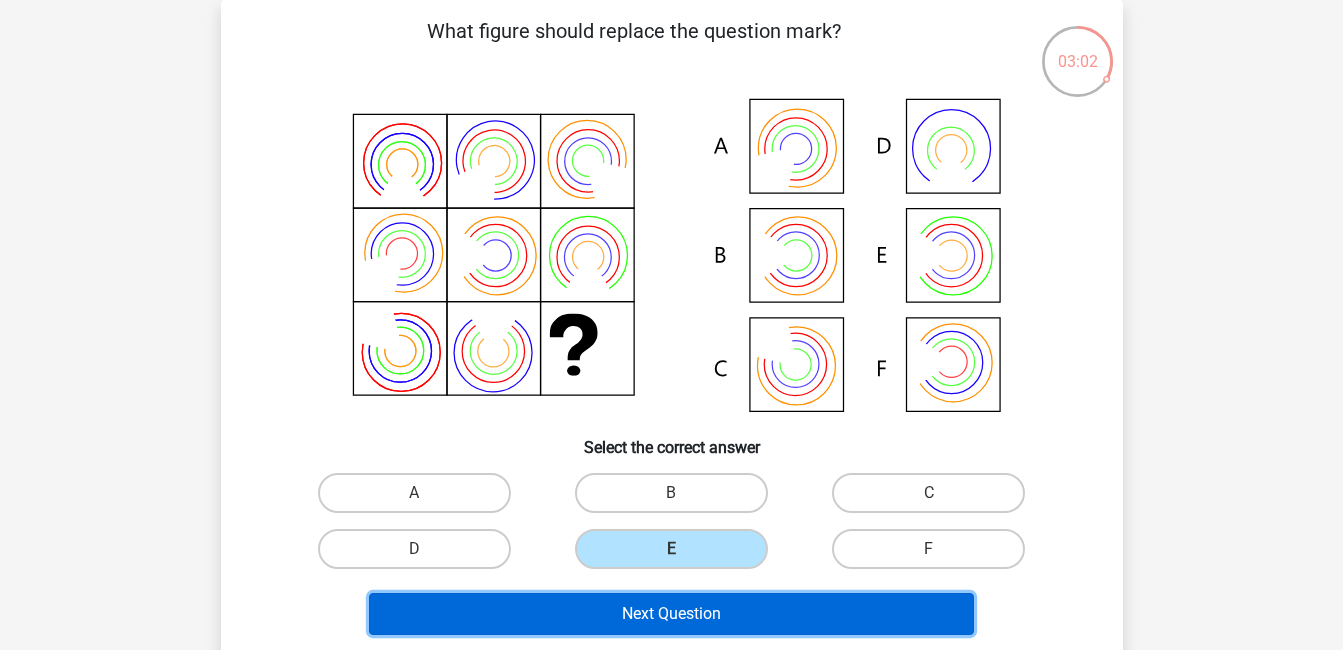 click on "Next Question" at bounding box center [671, 614] 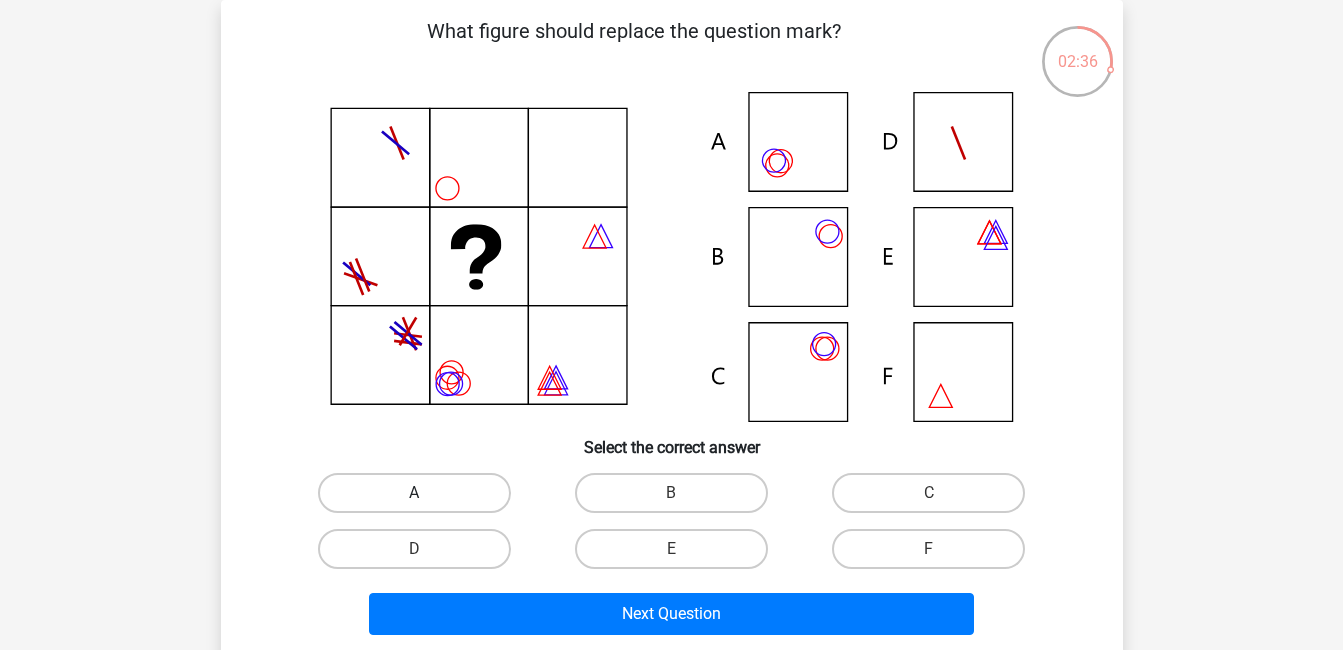 click on "A" at bounding box center [414, 493] 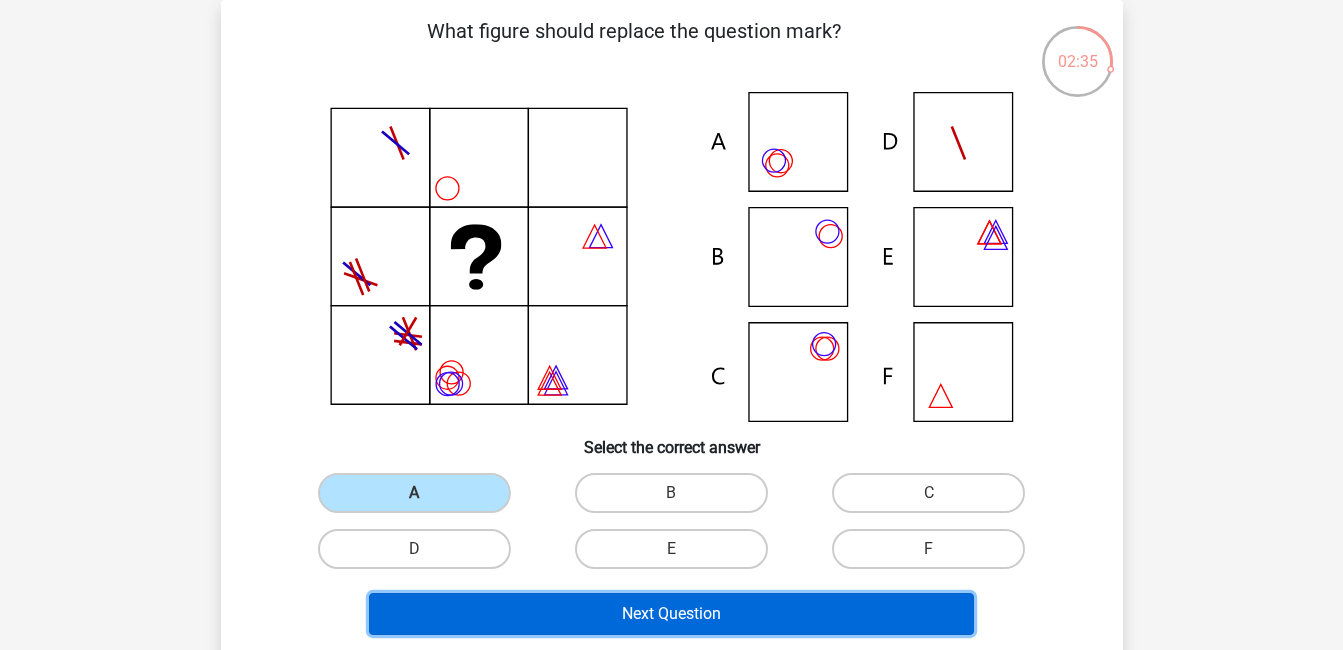 click on "Next Question" at bounding box center (671, 614) 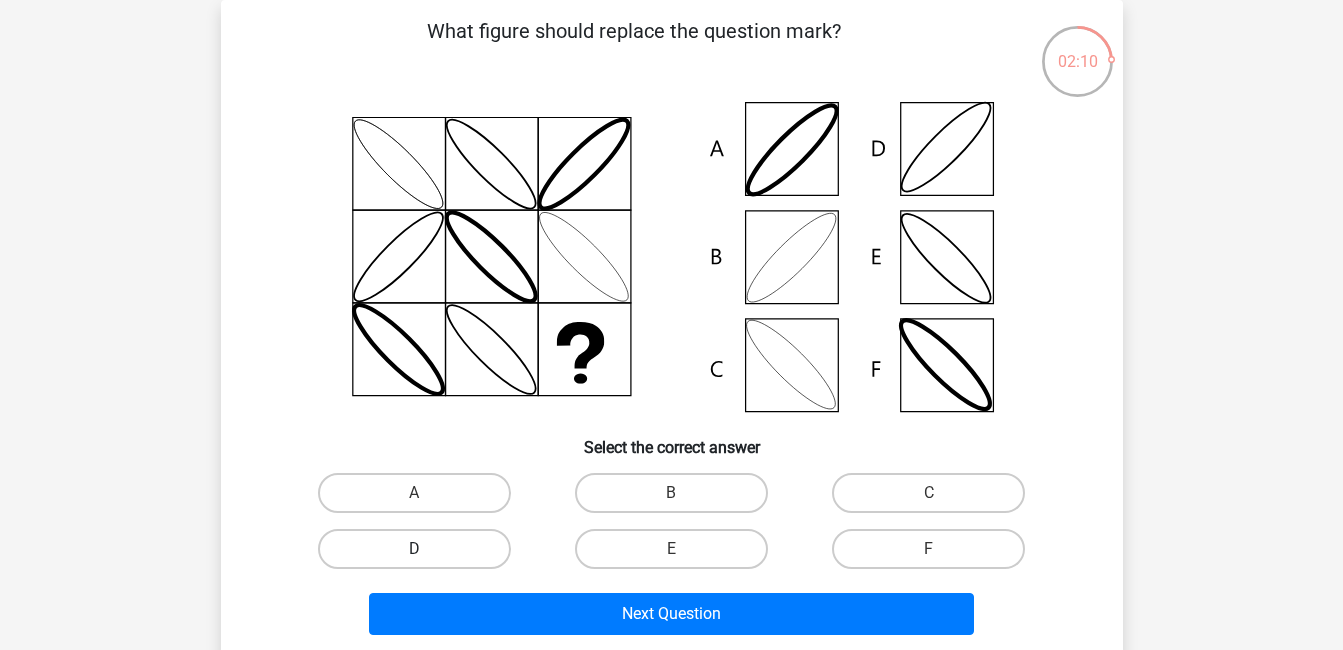 click on "D" at bounding box center (414, 549) 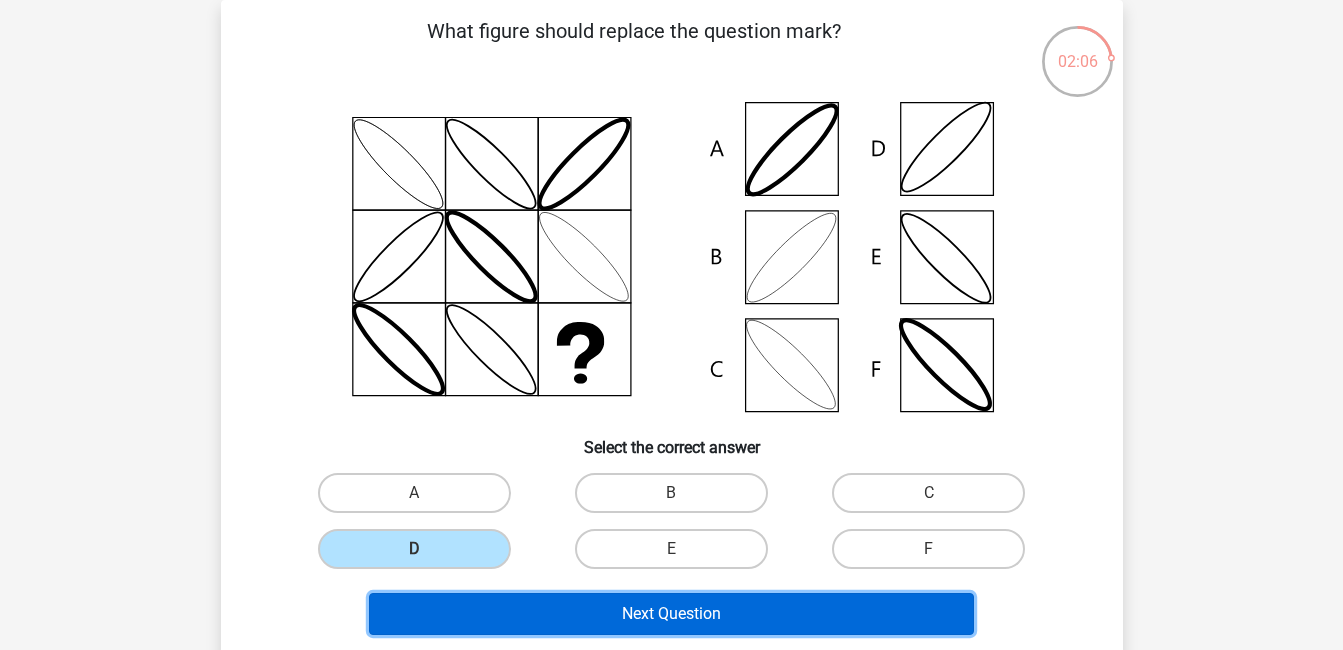 click on "Next Question" at bounding box center (671, 614) 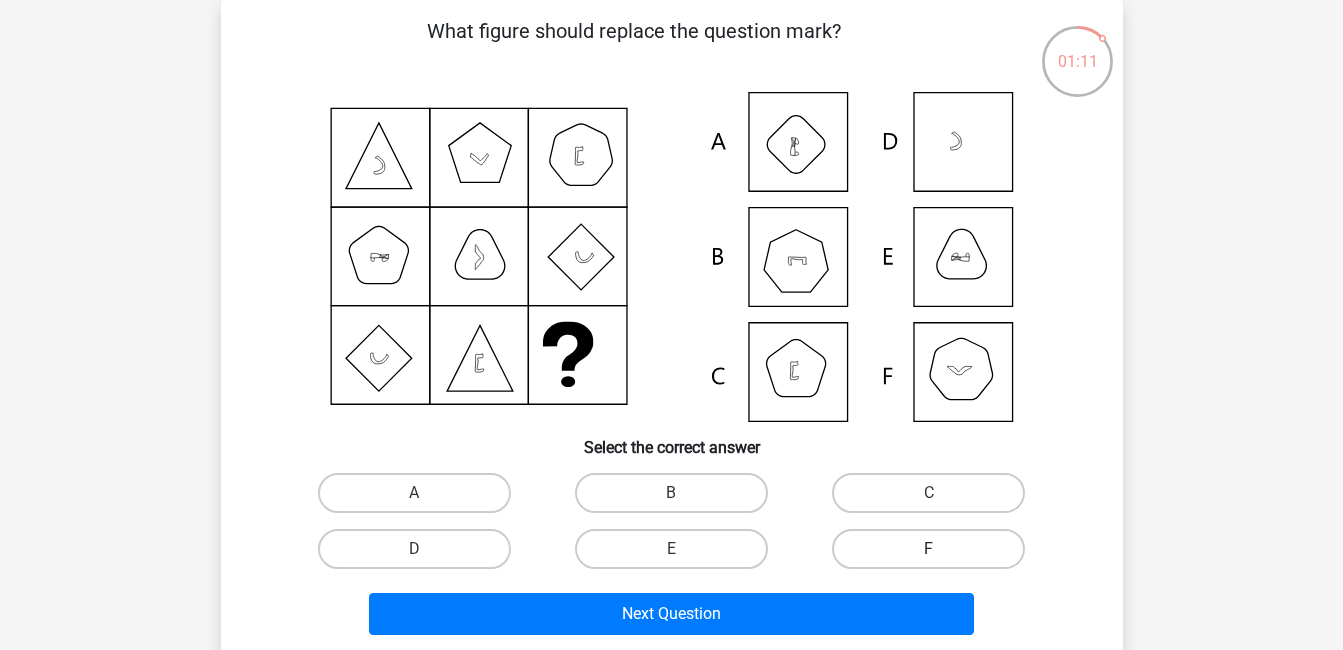 click on "F" at bounding box center [928, 549] 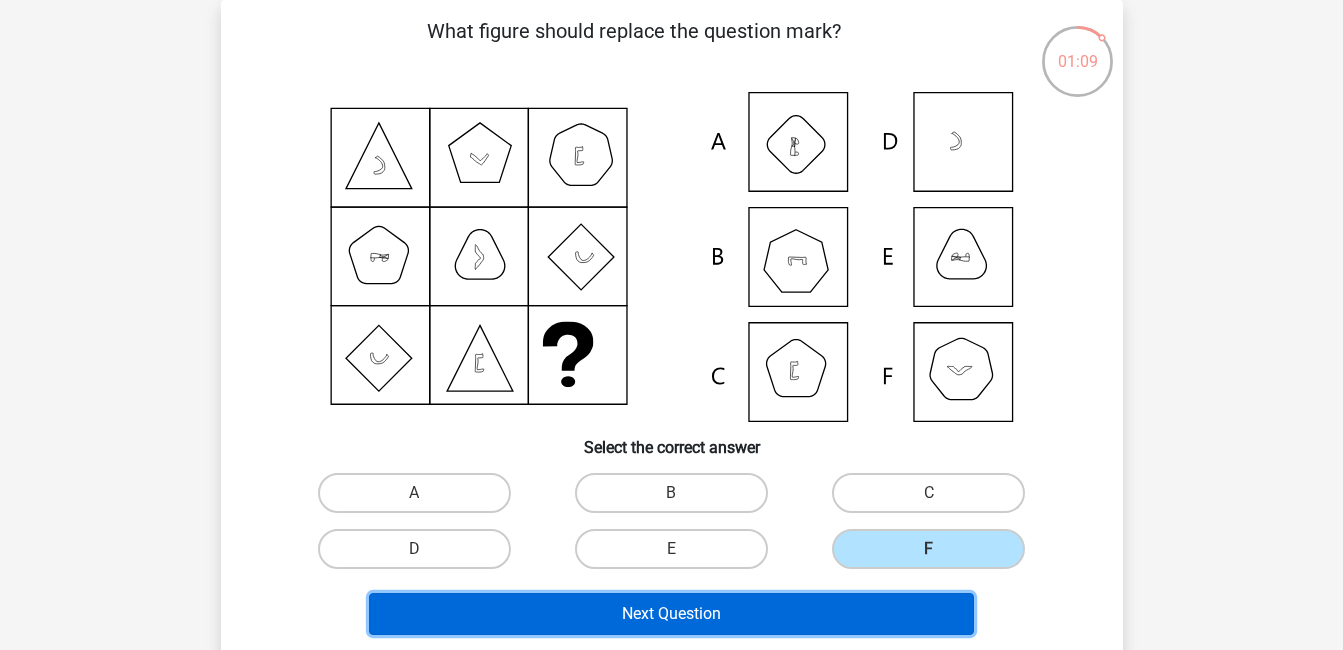 click on "Next Question" at bounding box center (671, 614) 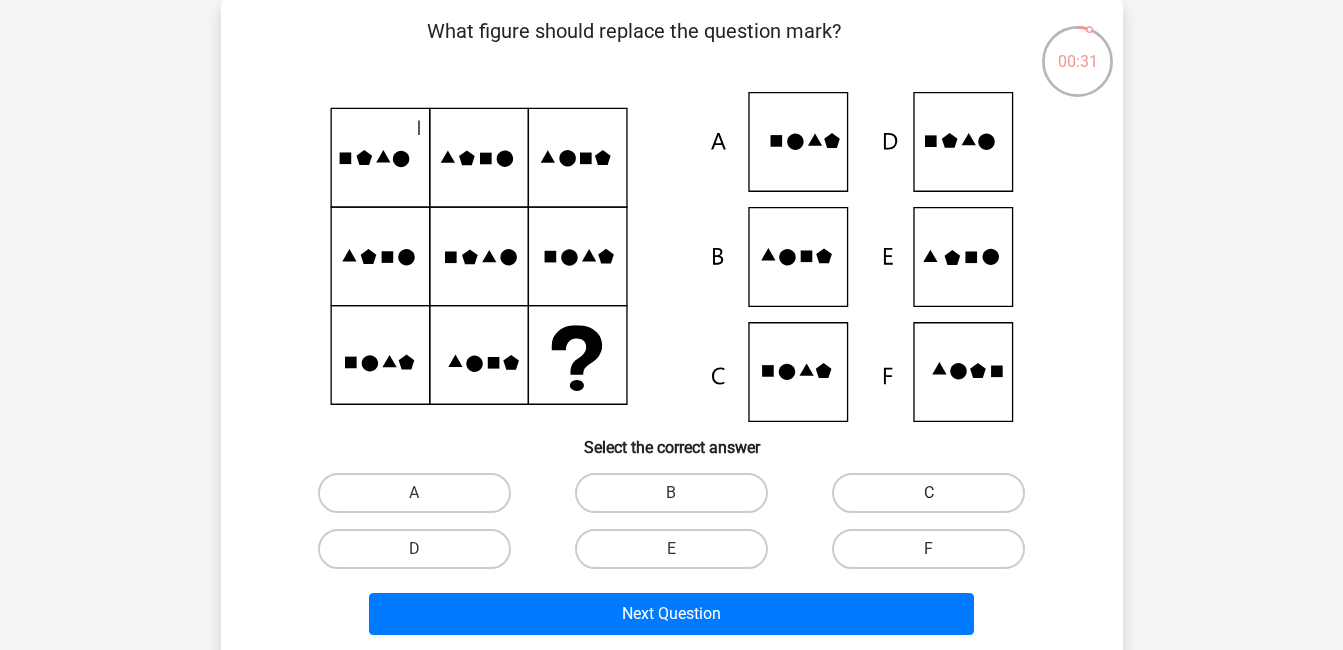 click on "C" at bounding box center [928, 493] 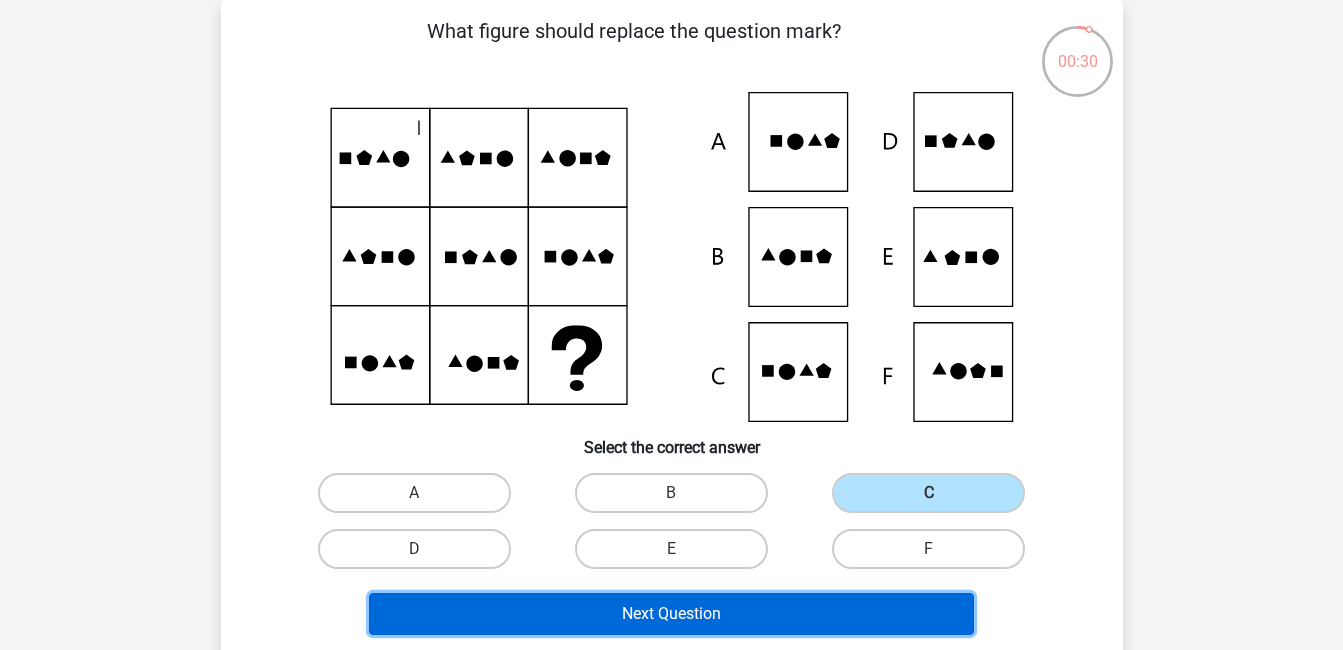 click on "Next Question" at bounding box center [671, 614] 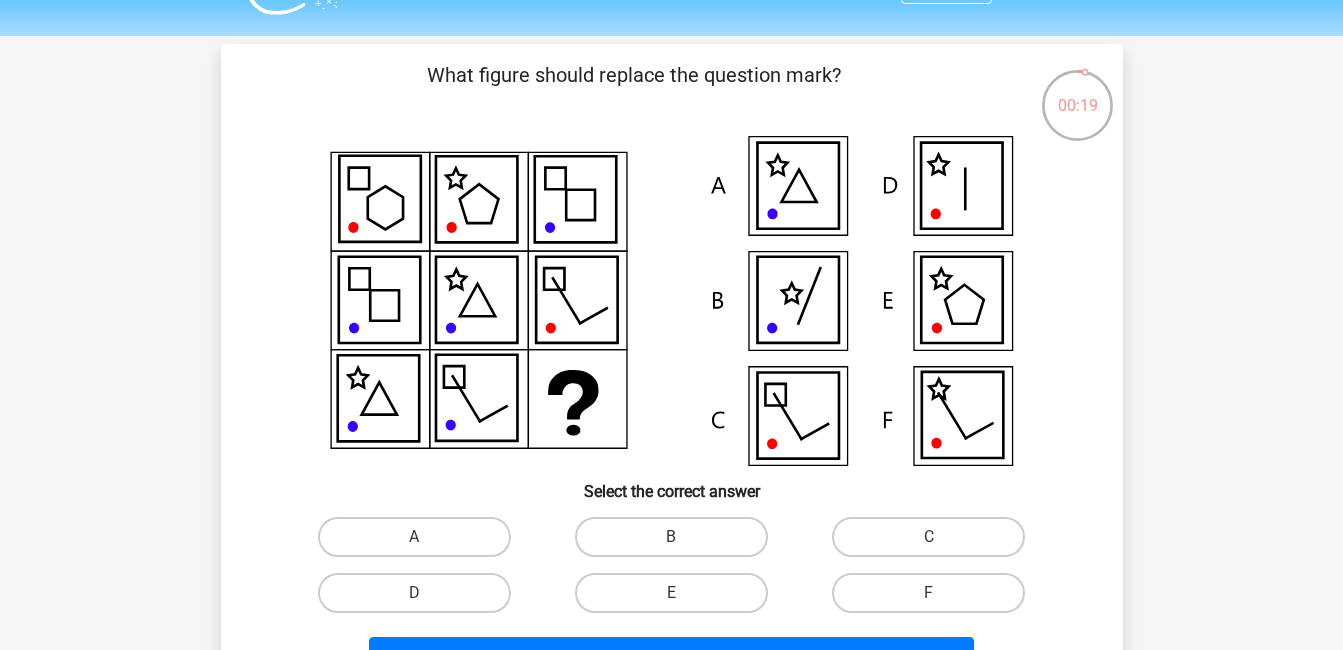 scroll, scrollTop: 53, scrollLeft: 0, axis: vertical 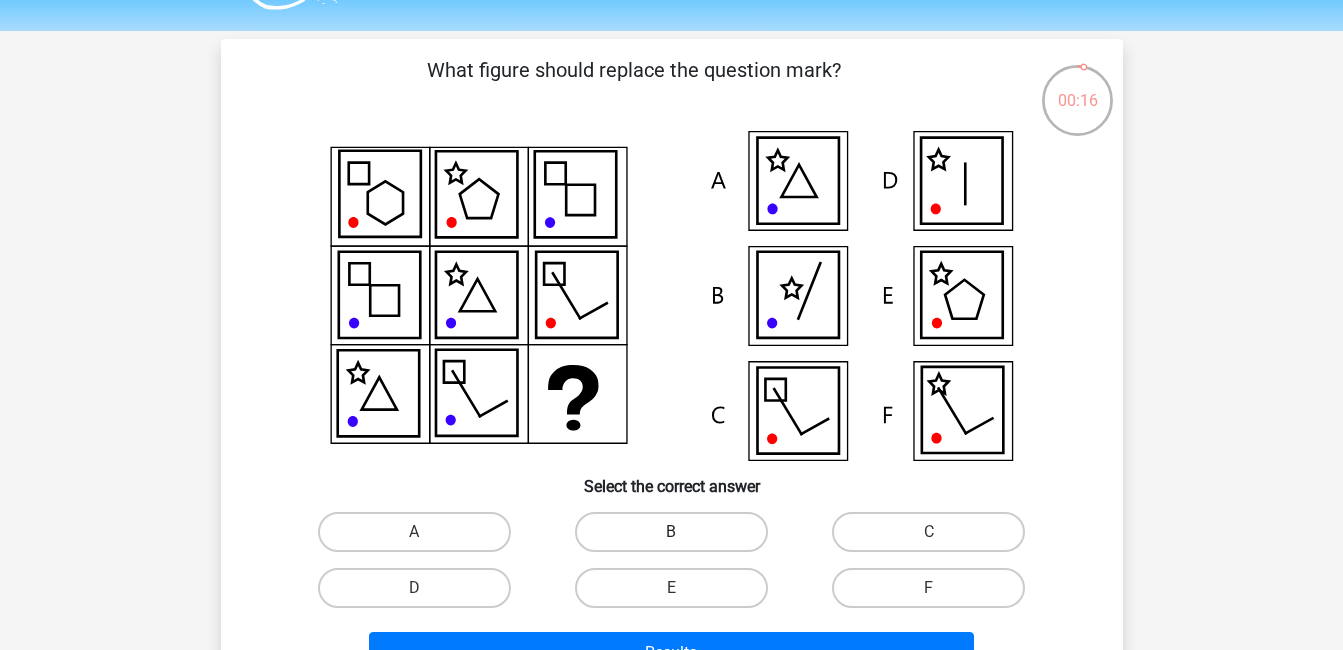 click on "B" at bounding box center [671, 532] 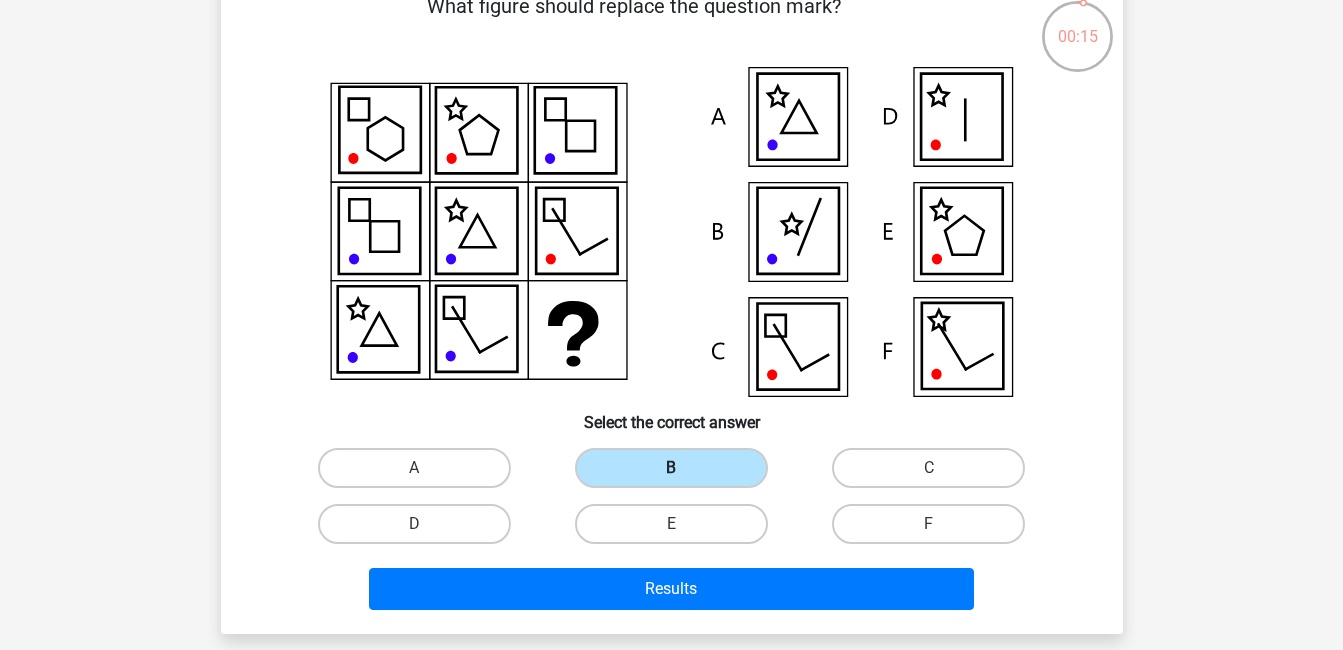 scroll, scrollTop: 119, scrollLeft: 0, axis: vertical 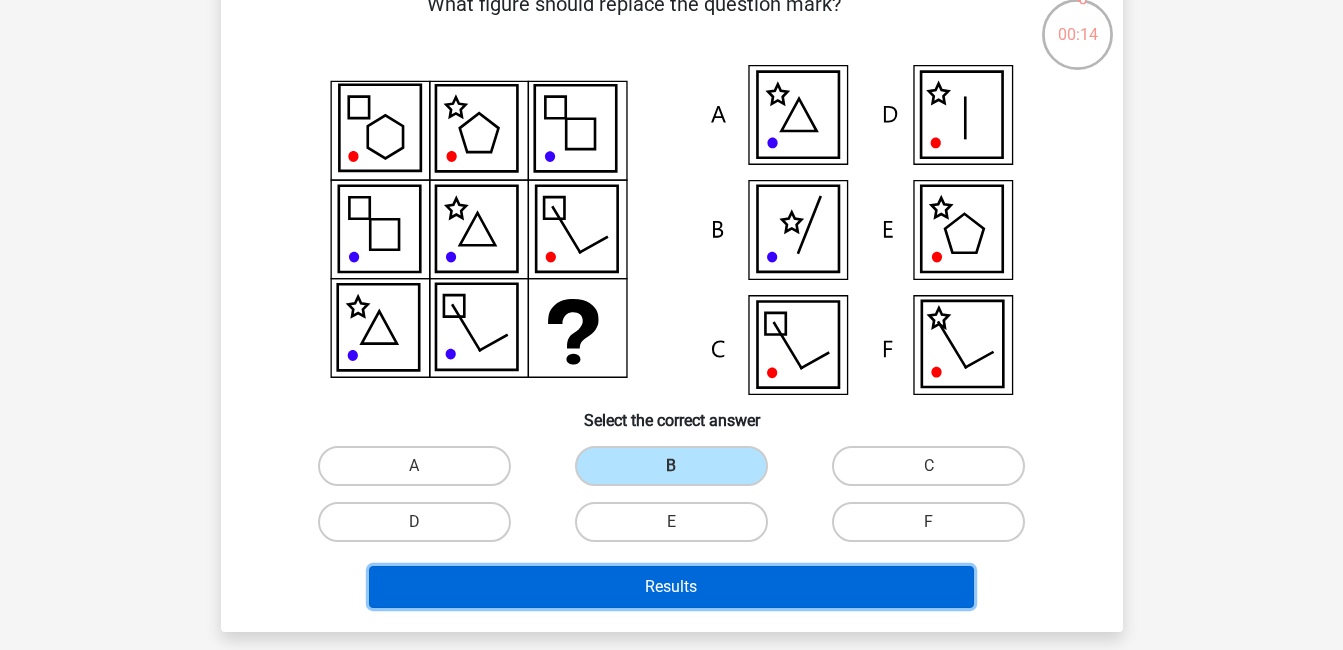 click on "Results" at bounding box center [671, 587] 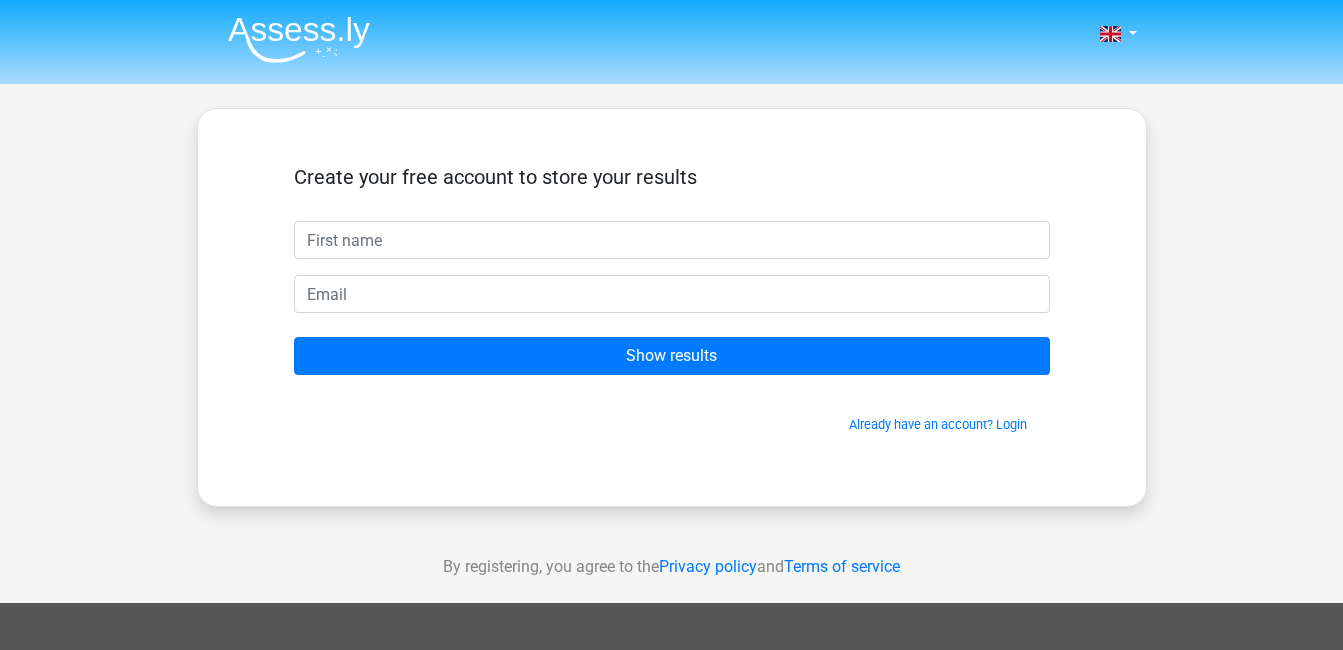 scroll, scrollTop: 0, scrollLeft: 0, axis: both 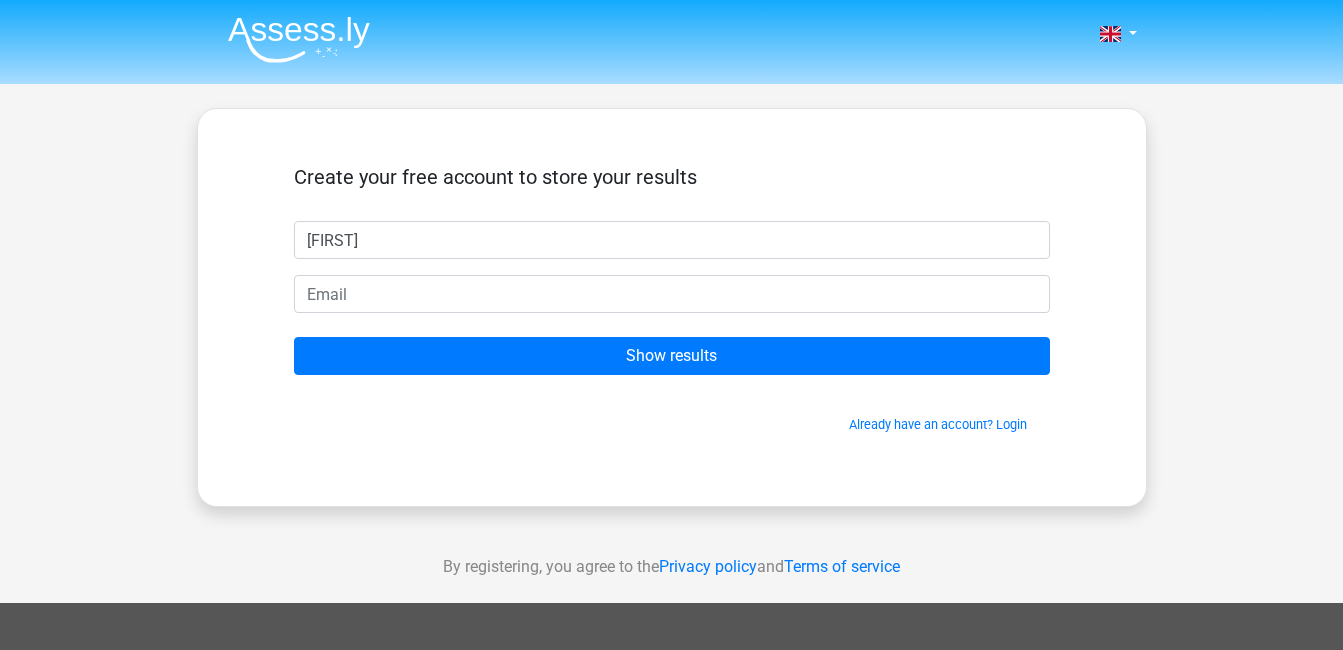 type on "[FIRST]" 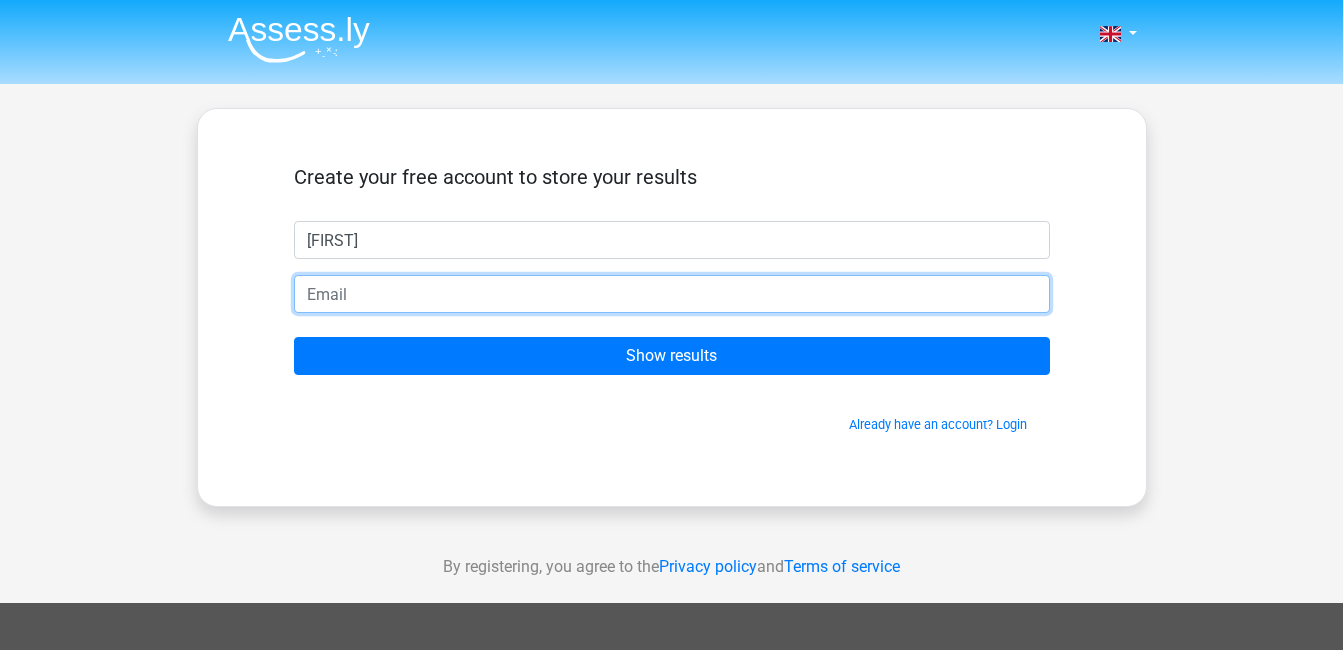 click at bounding box center [672, 294] 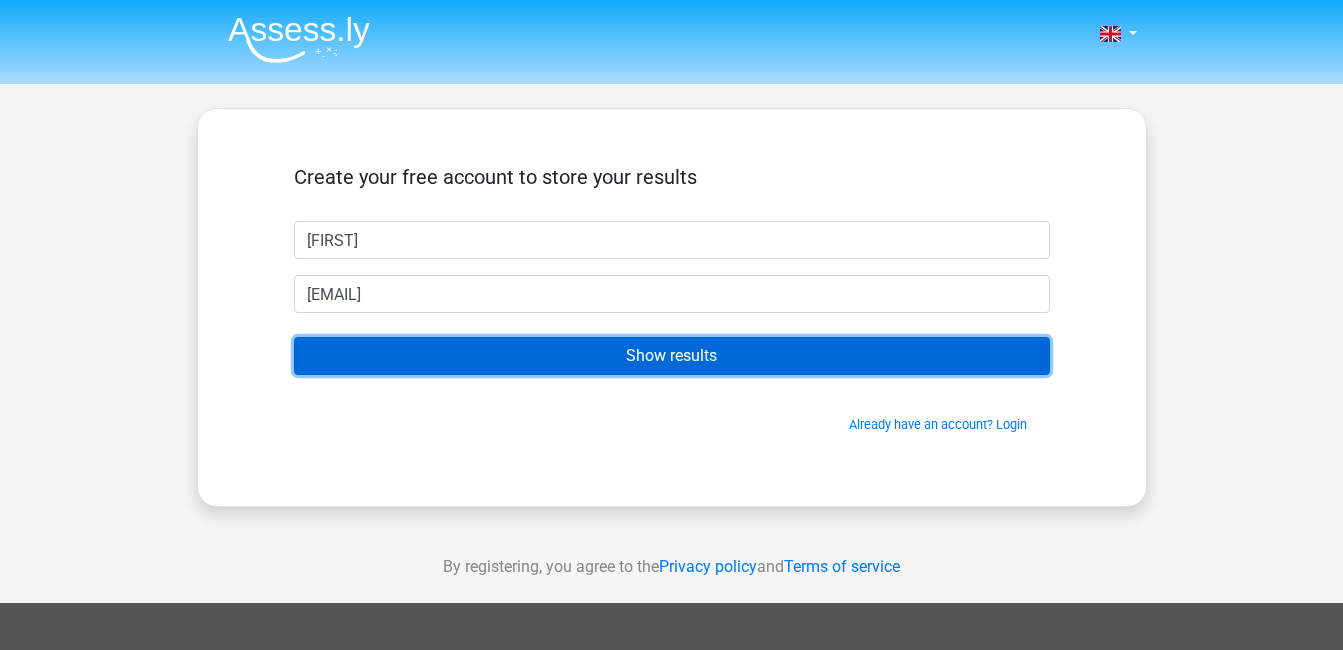 click on "Show results" at bounding box center [672, 356] 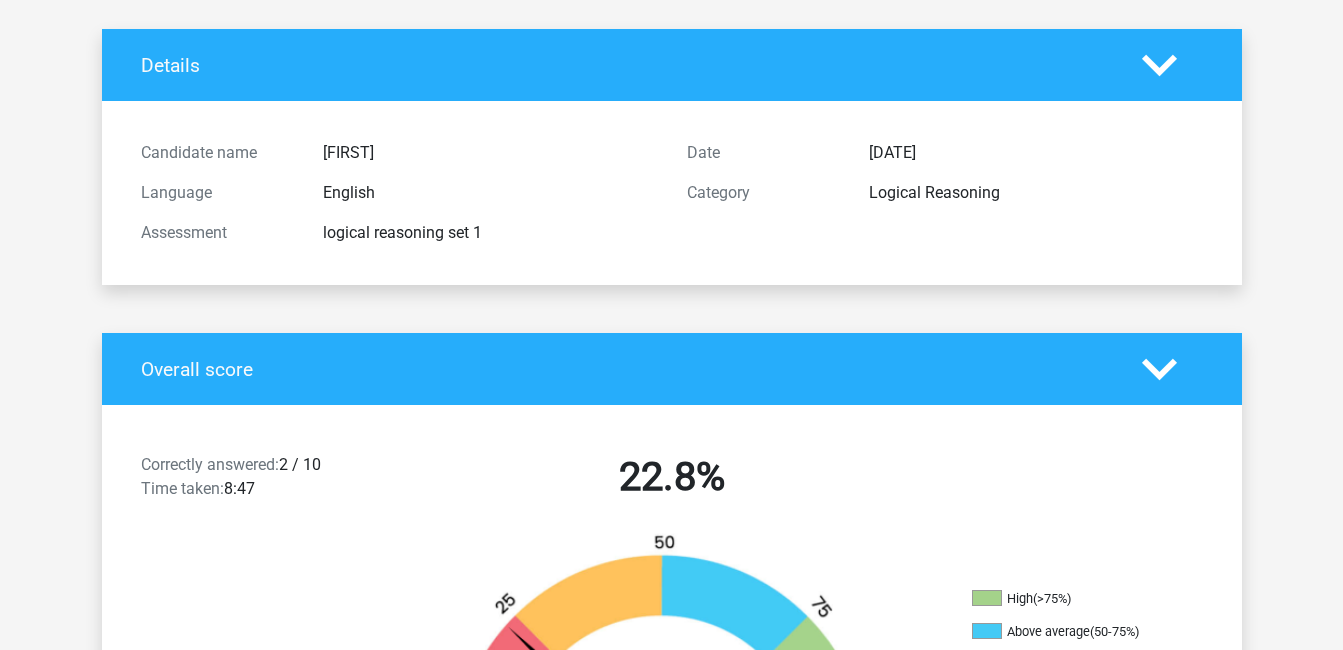 scroll, scrollTop: 210, scrollLeft: 0, axis: vertical 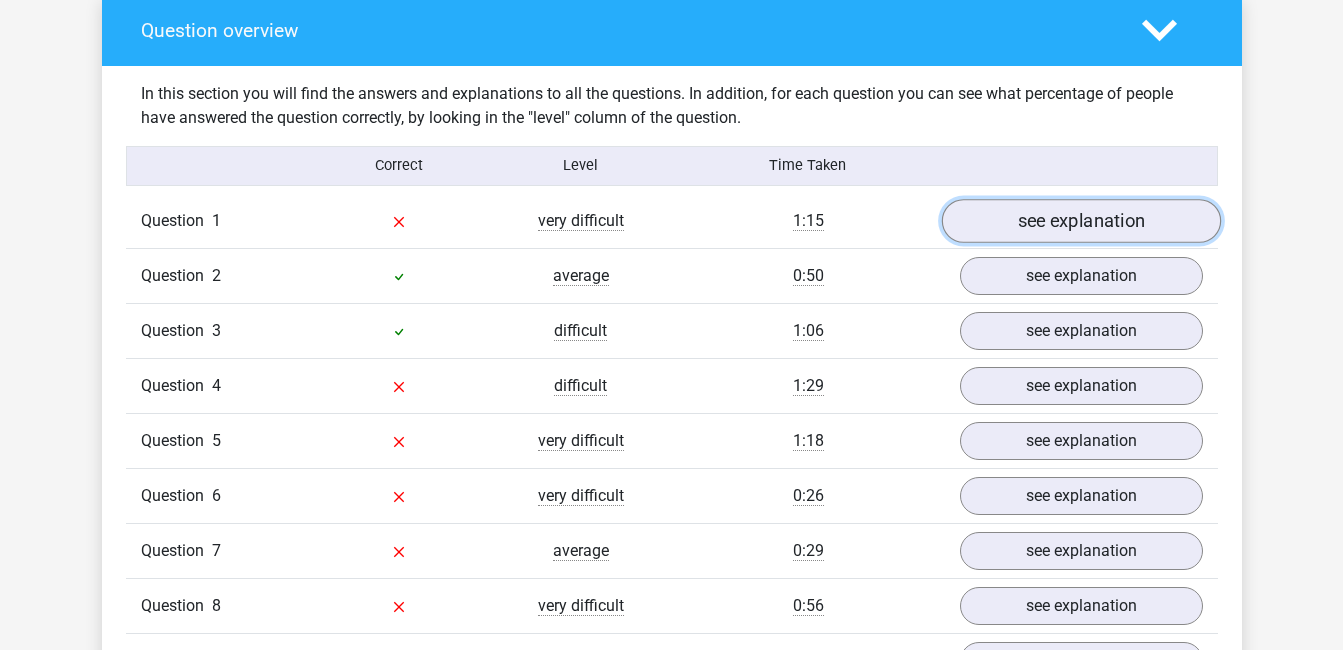 click on "see explanation" at bounding box center [1080, 221] 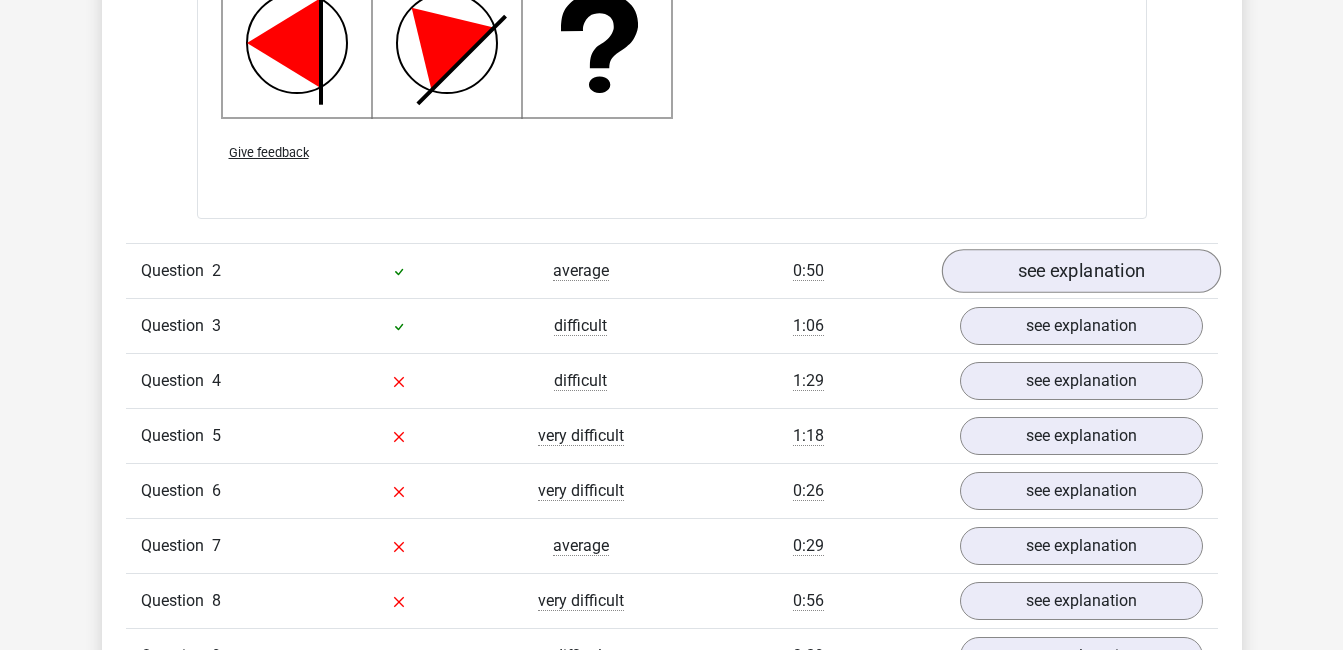 scroll, scrollTop: 2768, scrollLeft: 0, axis: vertical 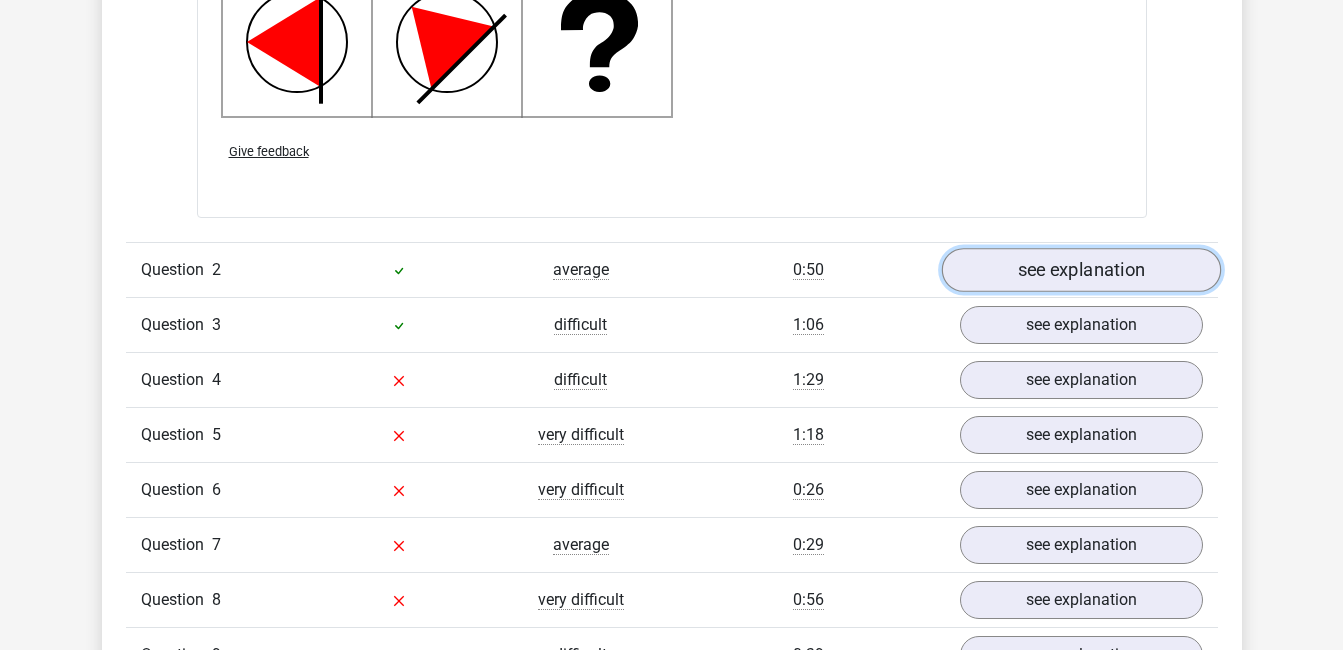 click on "see explanation" at bounding box center (1080, 270) 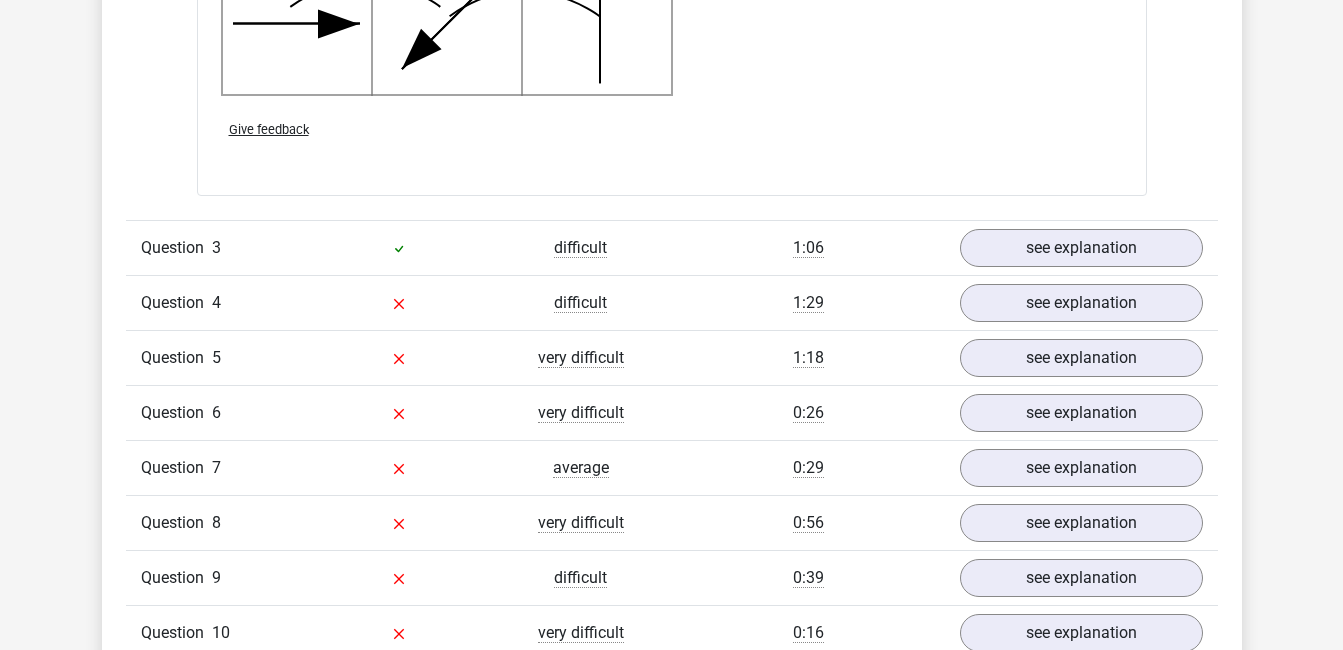 scroll, scrollTop: 4084, scrollLeft: 0, axis: vertical 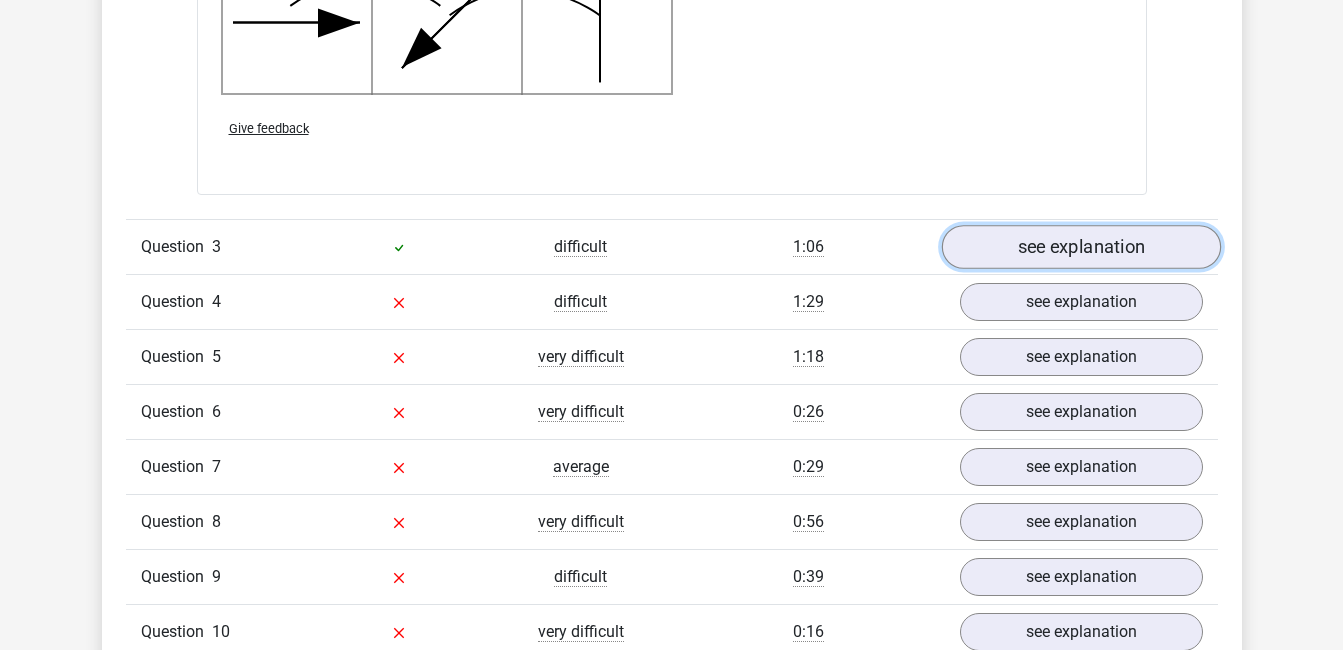 click on "see explanation" at bounding box center [1080, 248] 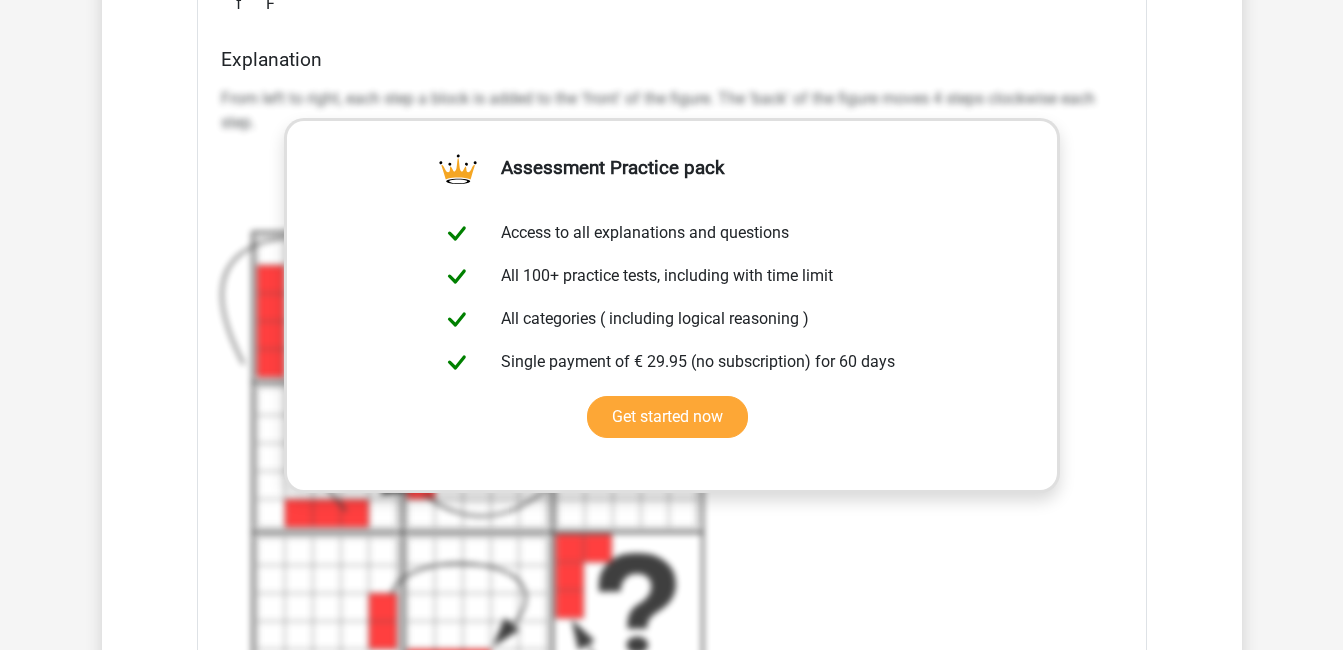 scroll, scrollTop: 4933, scrollLeft: 0, axis: vertical 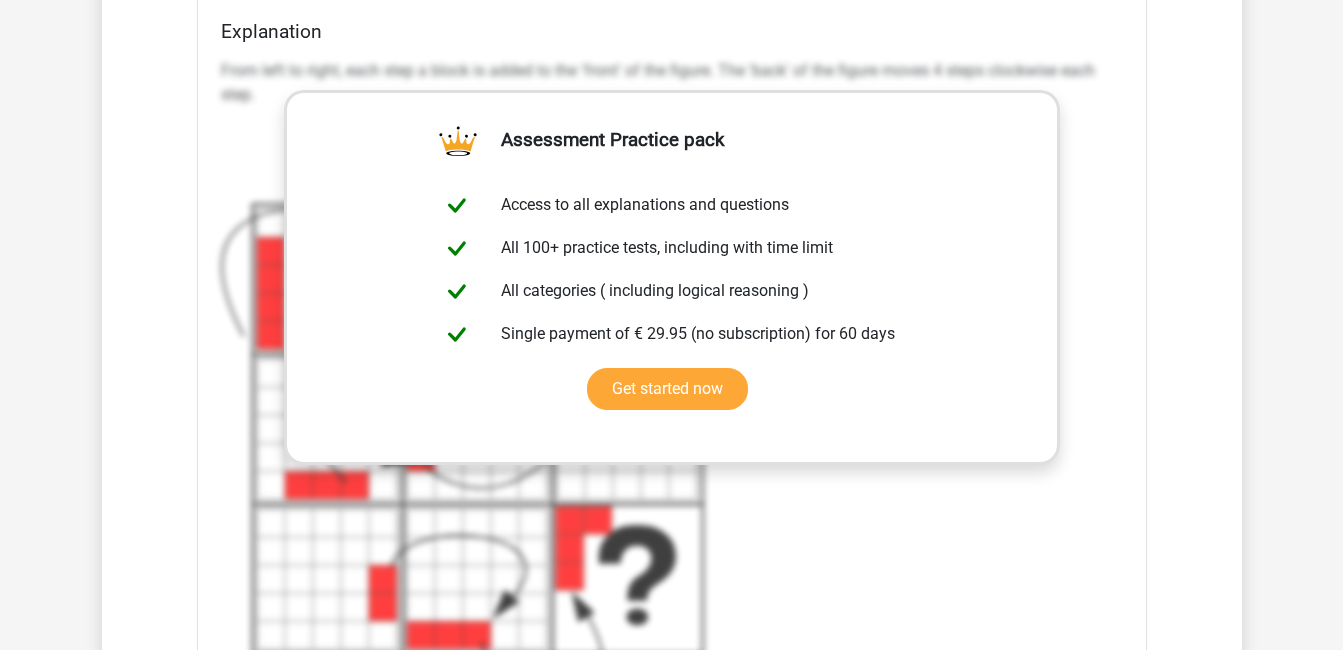 click on "From left to right, each step a block is added to the 'front' of the figure. The 'back' of the figure moves 4 steps clockwise each step." at bounding box center [672, 381] 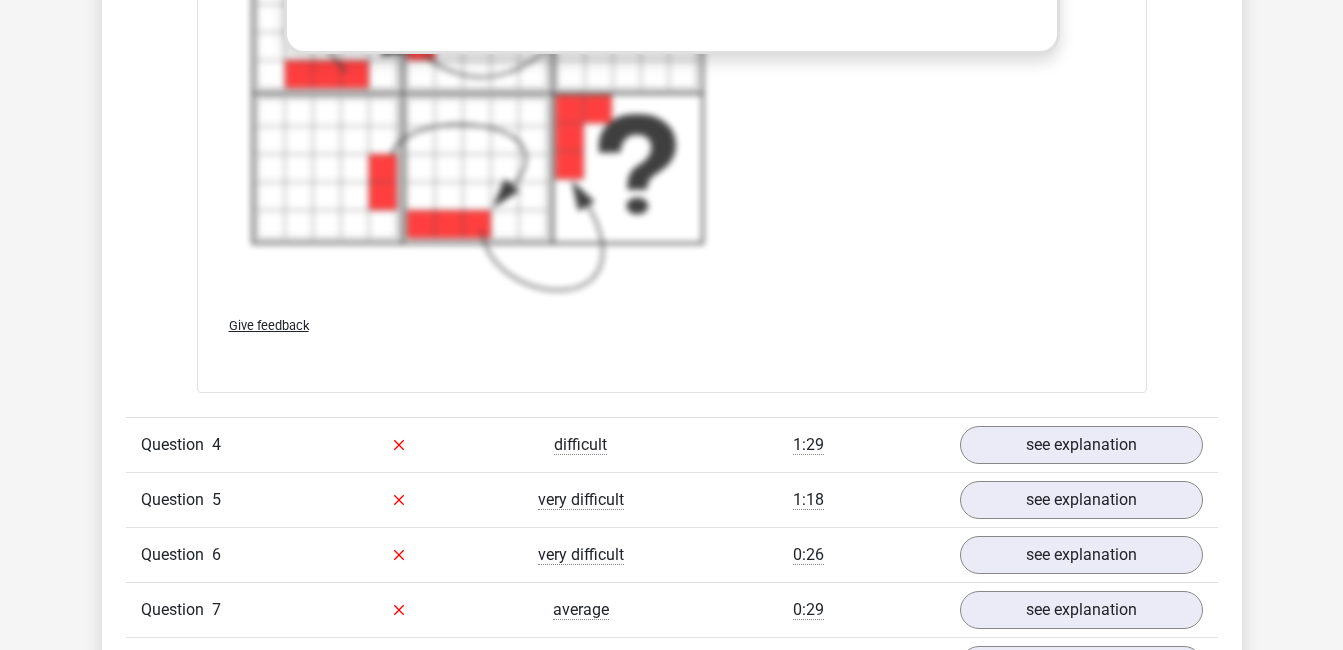 scroll, scrollTop: 5345, scrollLeft: 0, axis: vertical 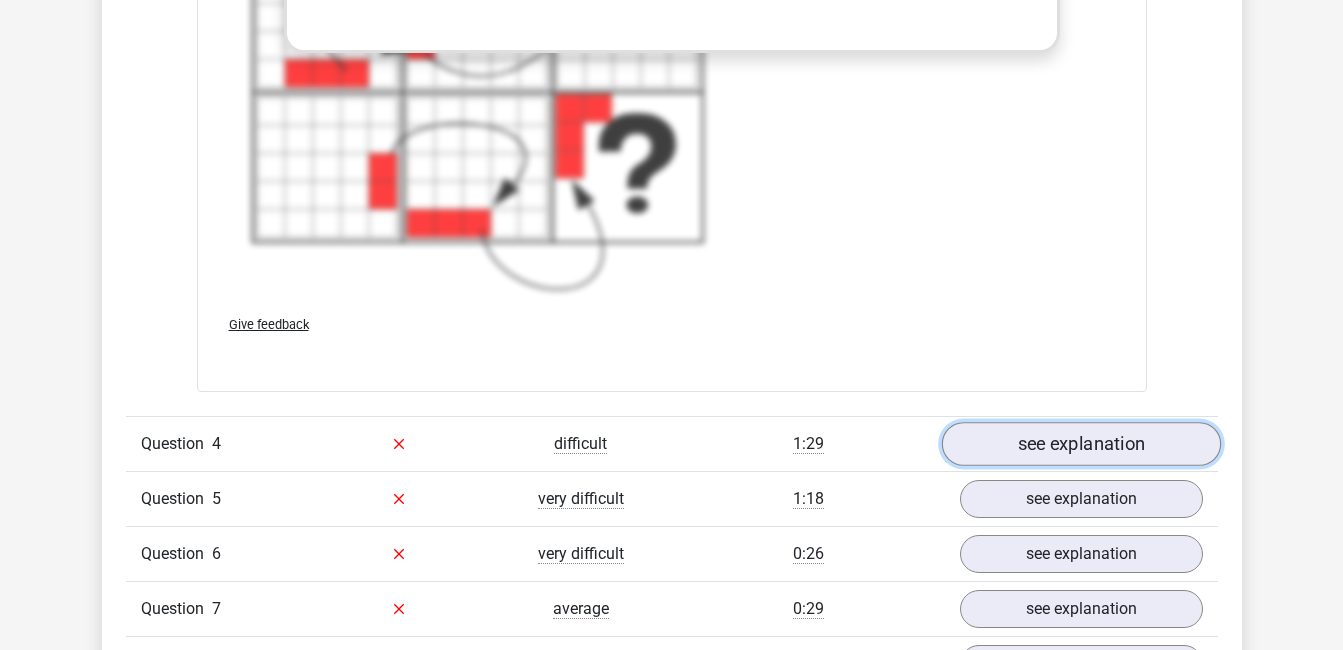 click on "see explanation" at bounding box center (1080, 444) 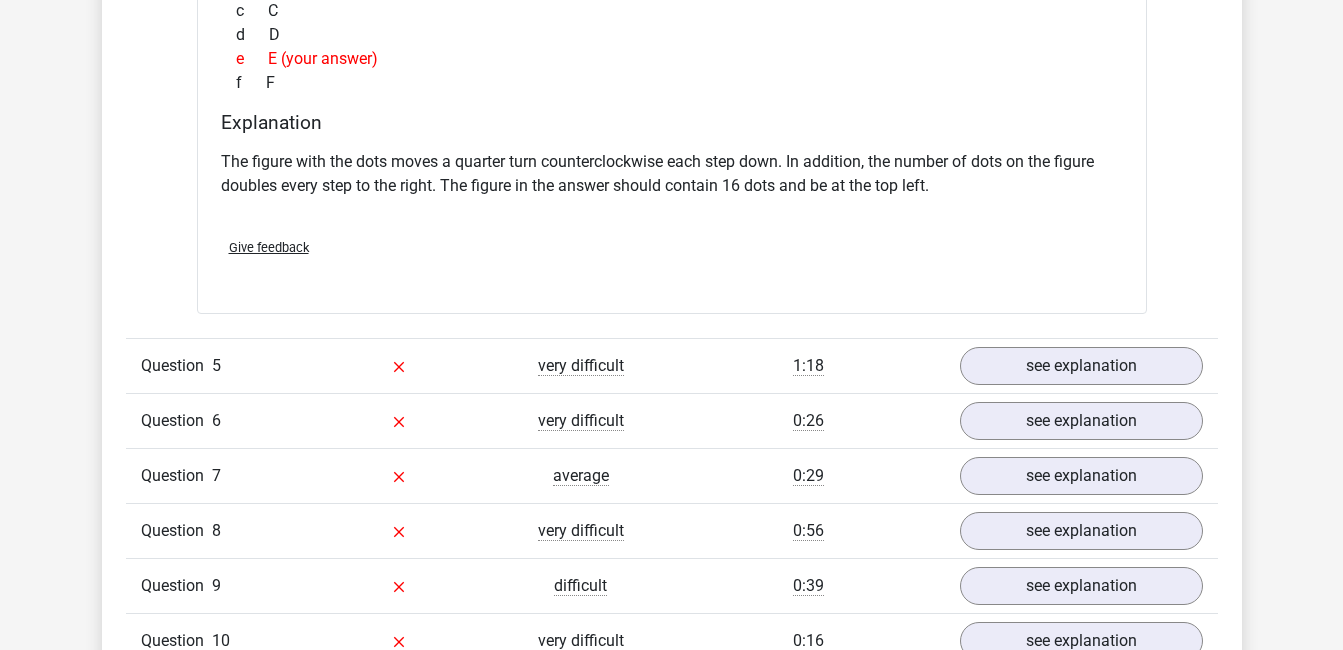 scroll, scrollTop: 6286, scrollLeft: 0, axis: vertical 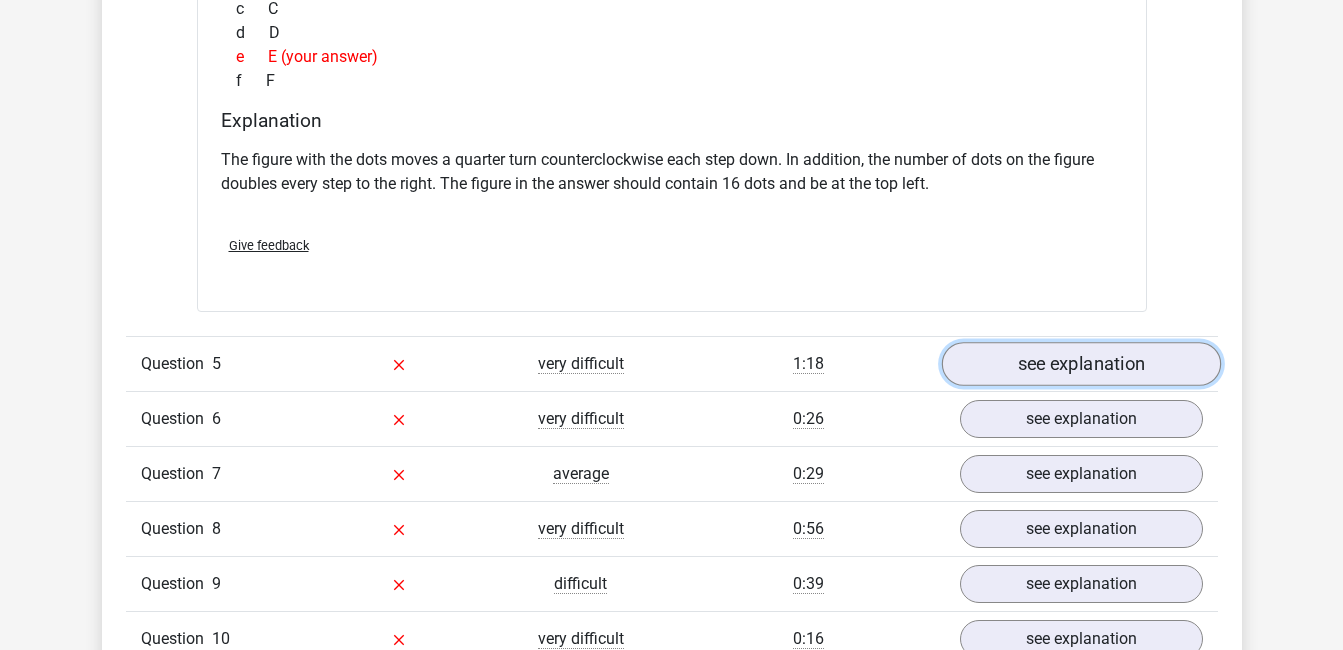 click on "see explanation" at bounding box center (1080, 364) 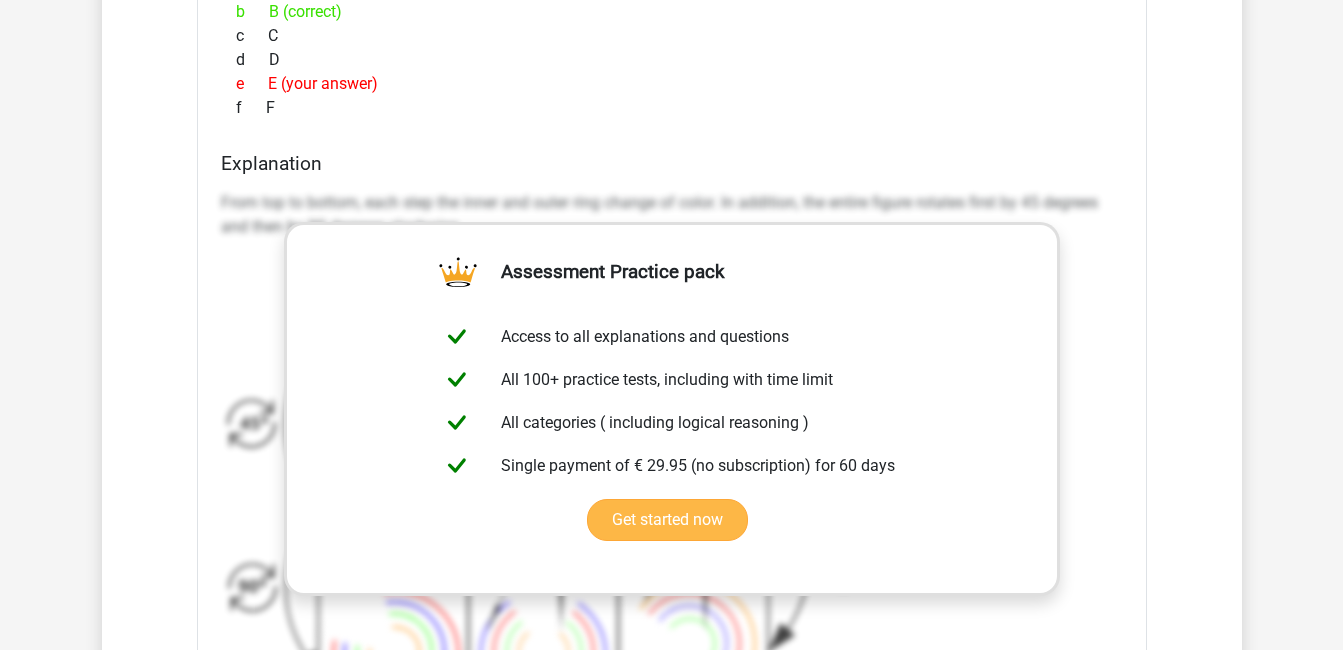 scroll, scrollTop: 7166, scrollLeft: 0, axis: vertical 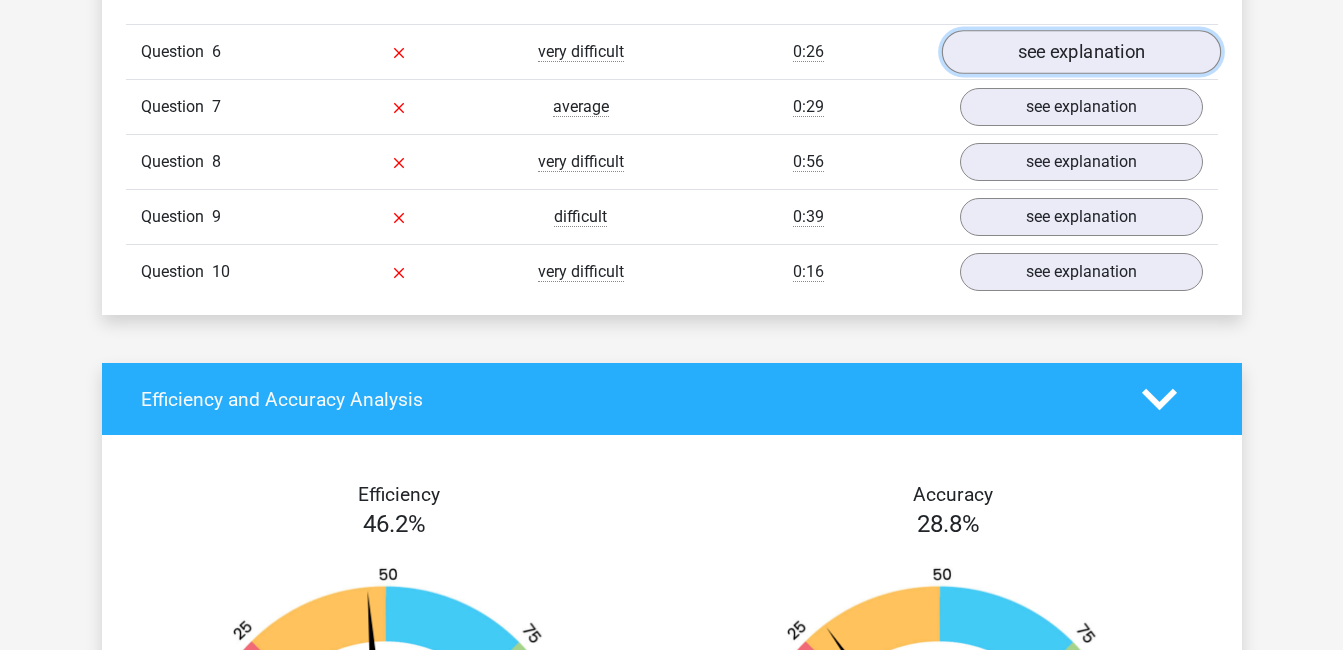 click on "see explanation" at bounding box center [1080, 52] 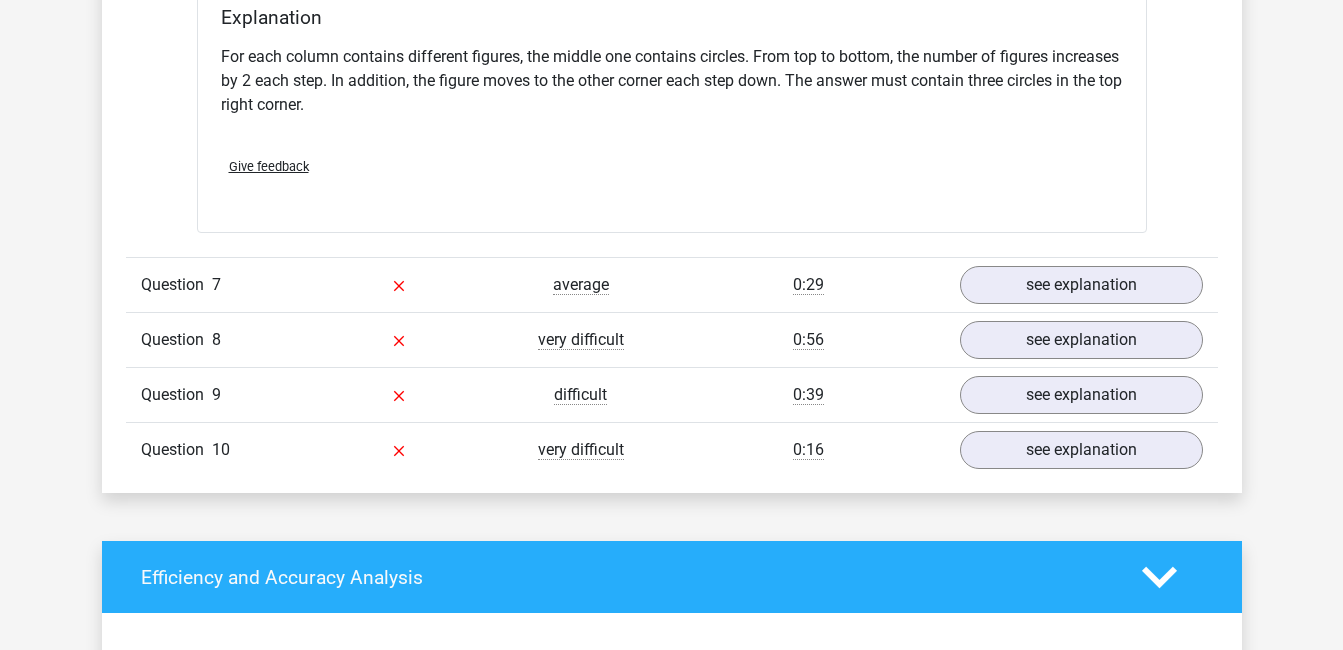 scroll, scrollTop: 8648, scrollLeft: 0, axis: vertical 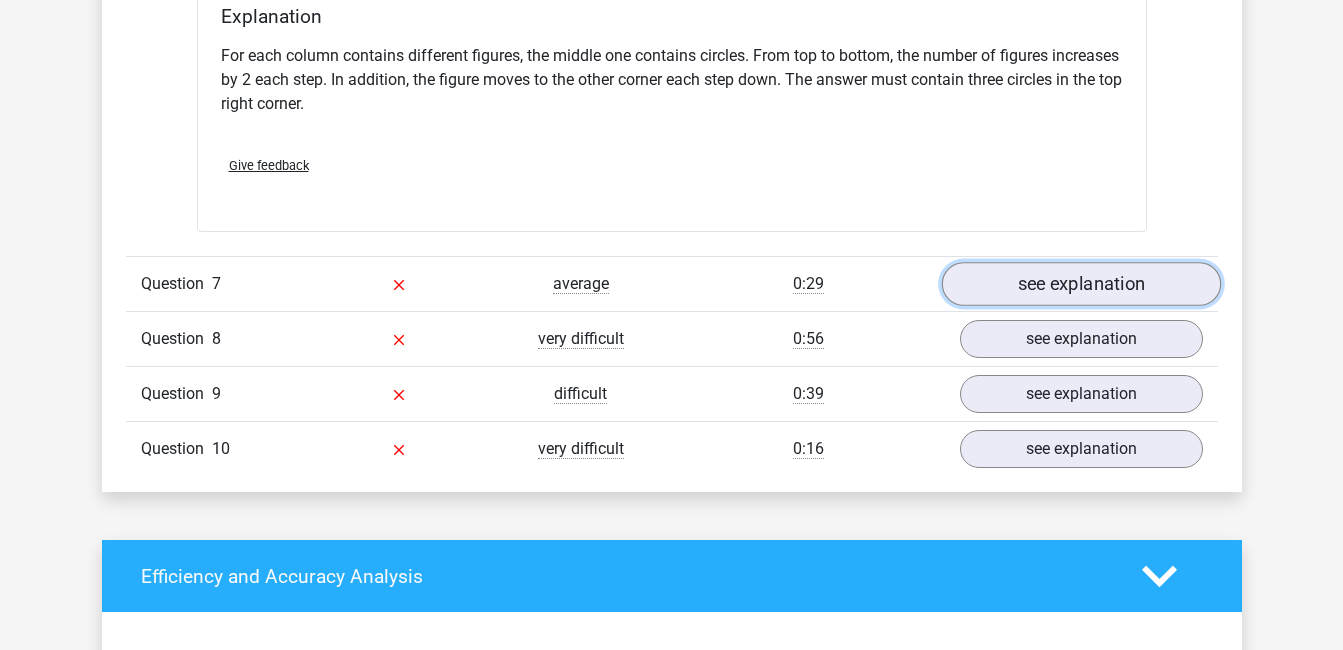 click on "see explanation" at bounding box center (1080, 284) 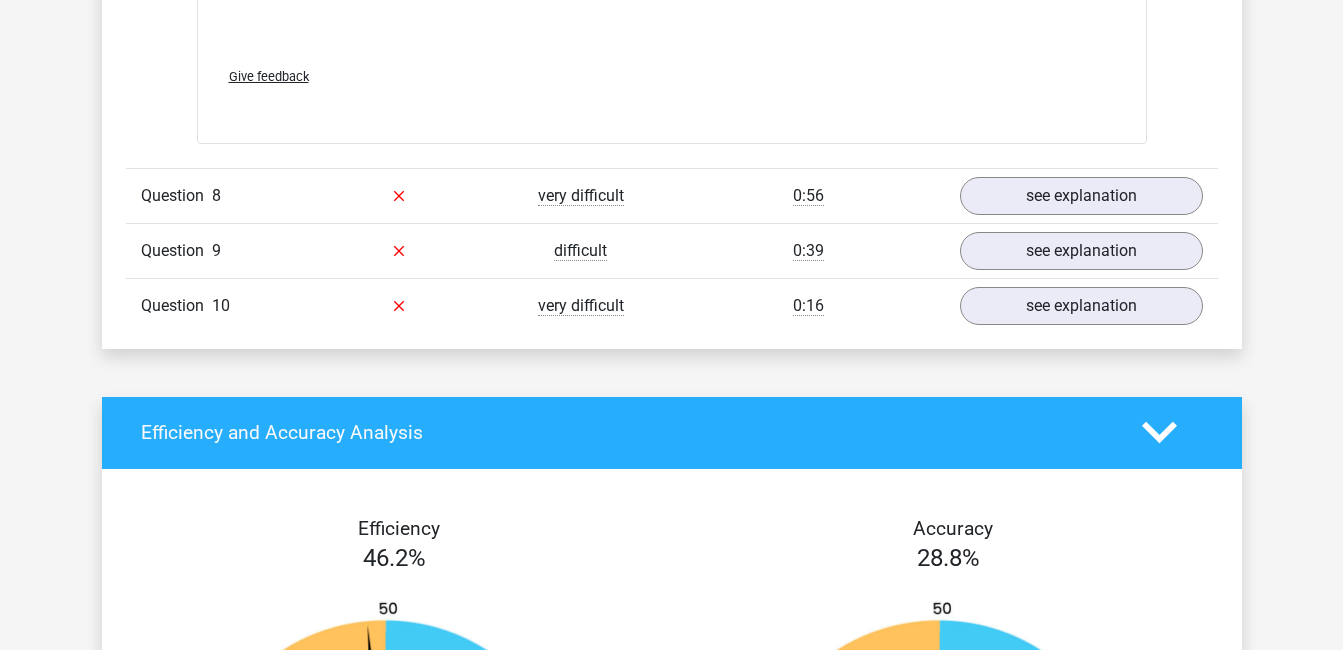 scroll, scrollTop: 10142, scrollLeft: 0, axis: vertical 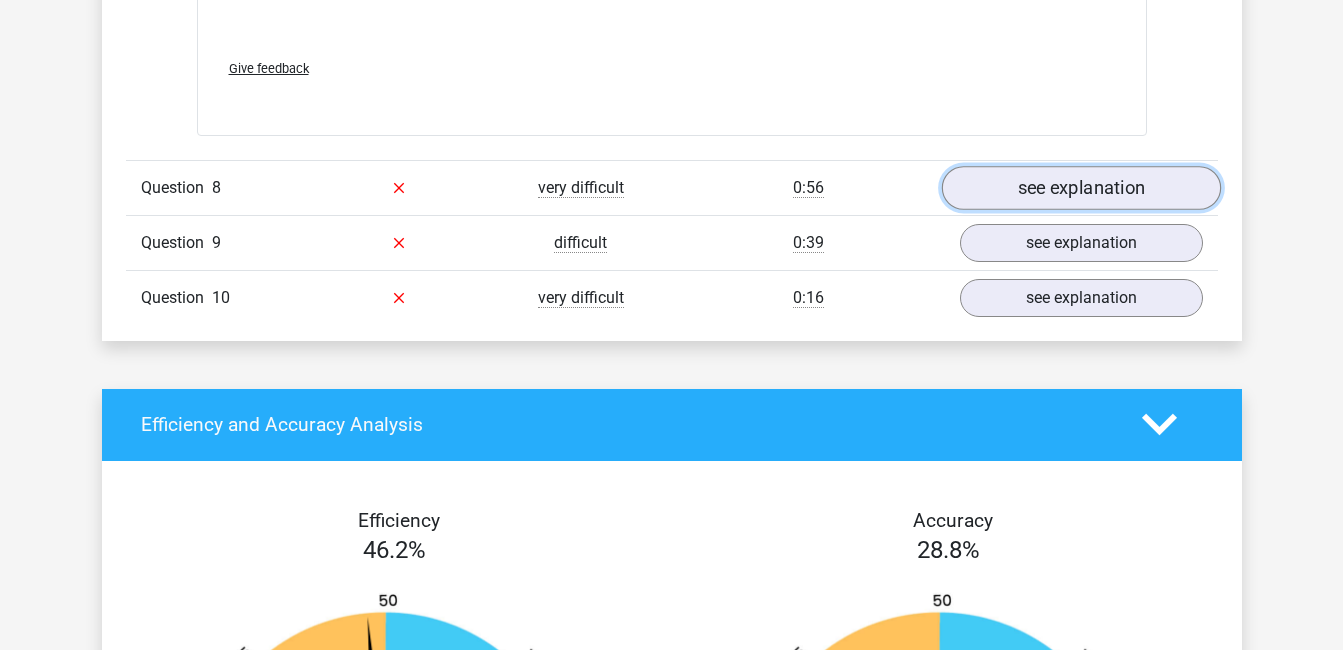 click on "see explanation" at bounding box center (1080, 188) 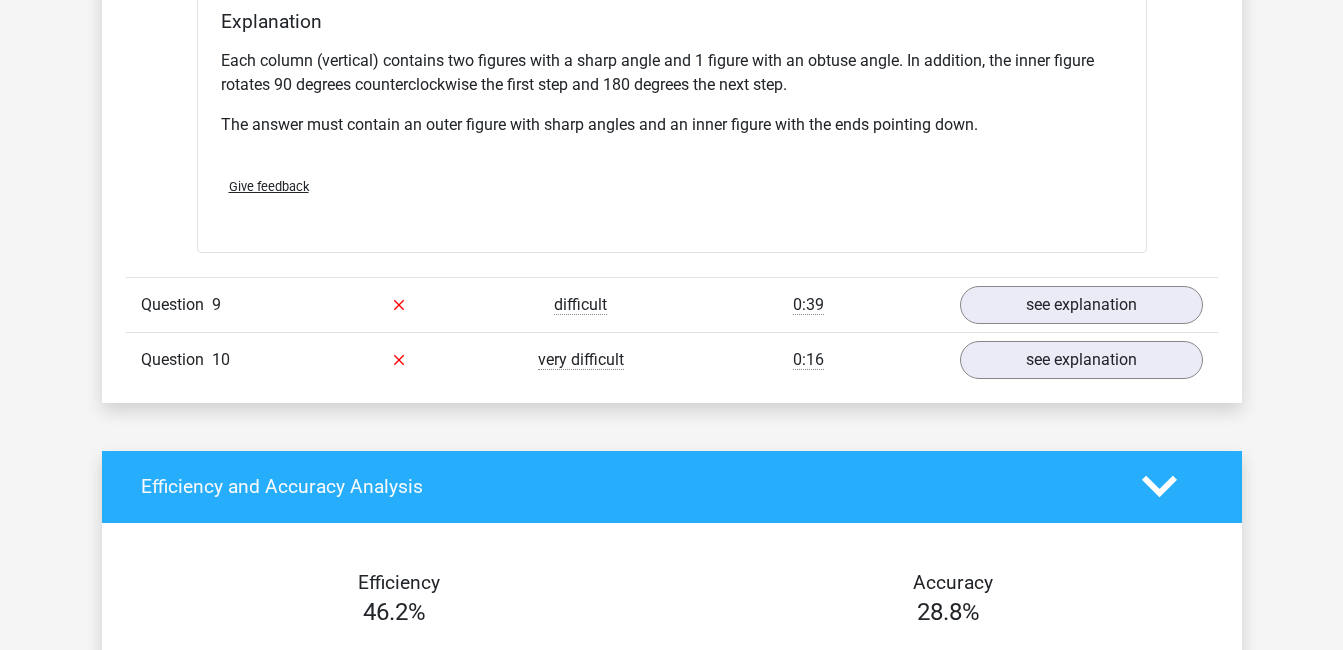 scroll, scrollTop: 10934, scrollLeft: 0, axis: vertical 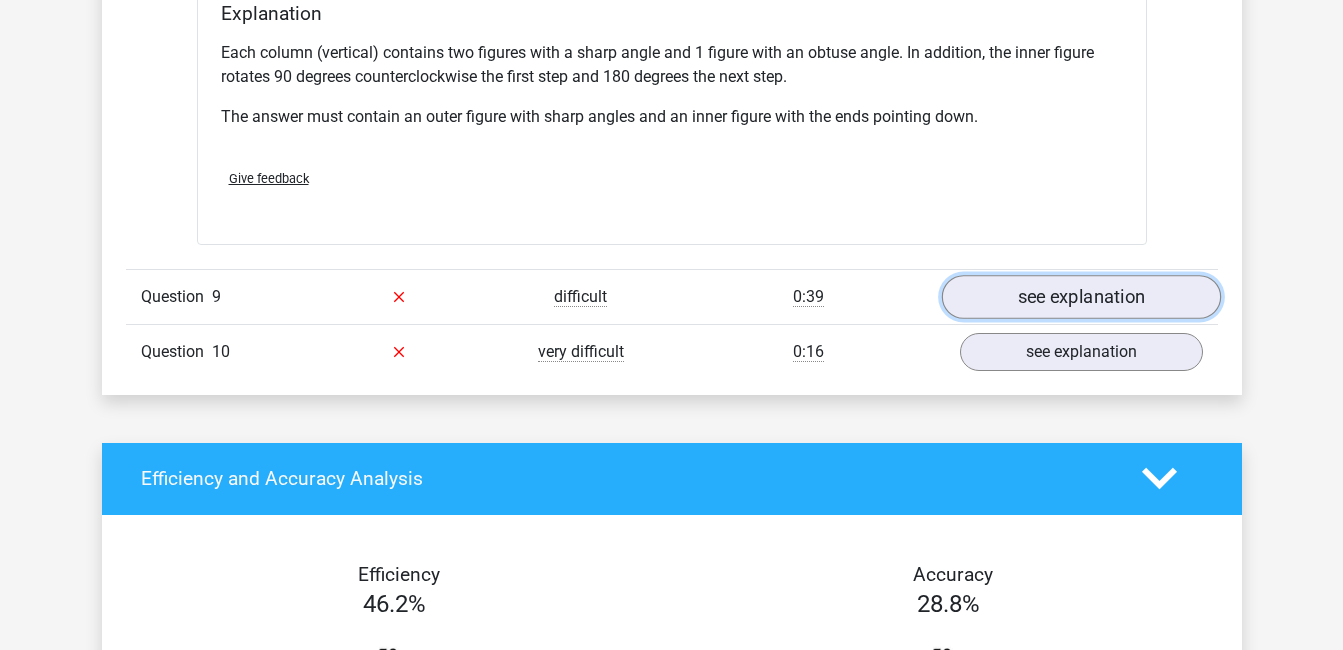 click on "see explanation" at bounding box center (1080, 297) 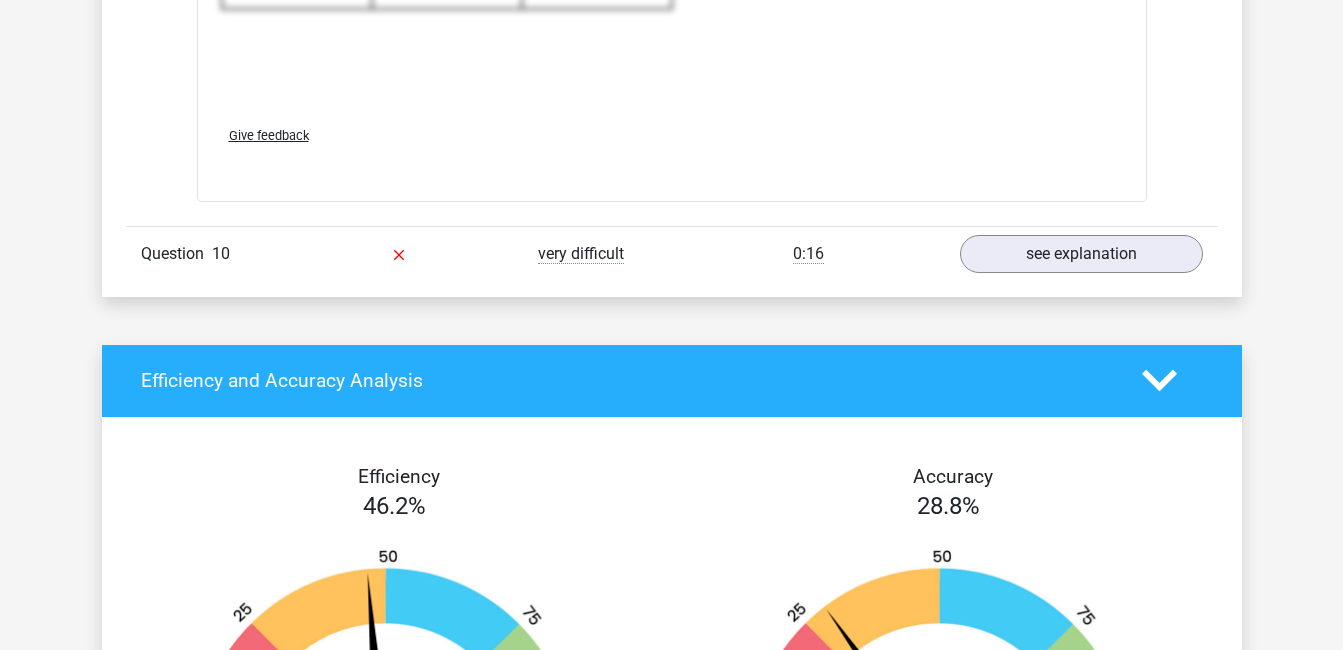 scroll, scrollTop: 12375, scrollLeft: 0, axis: vertical 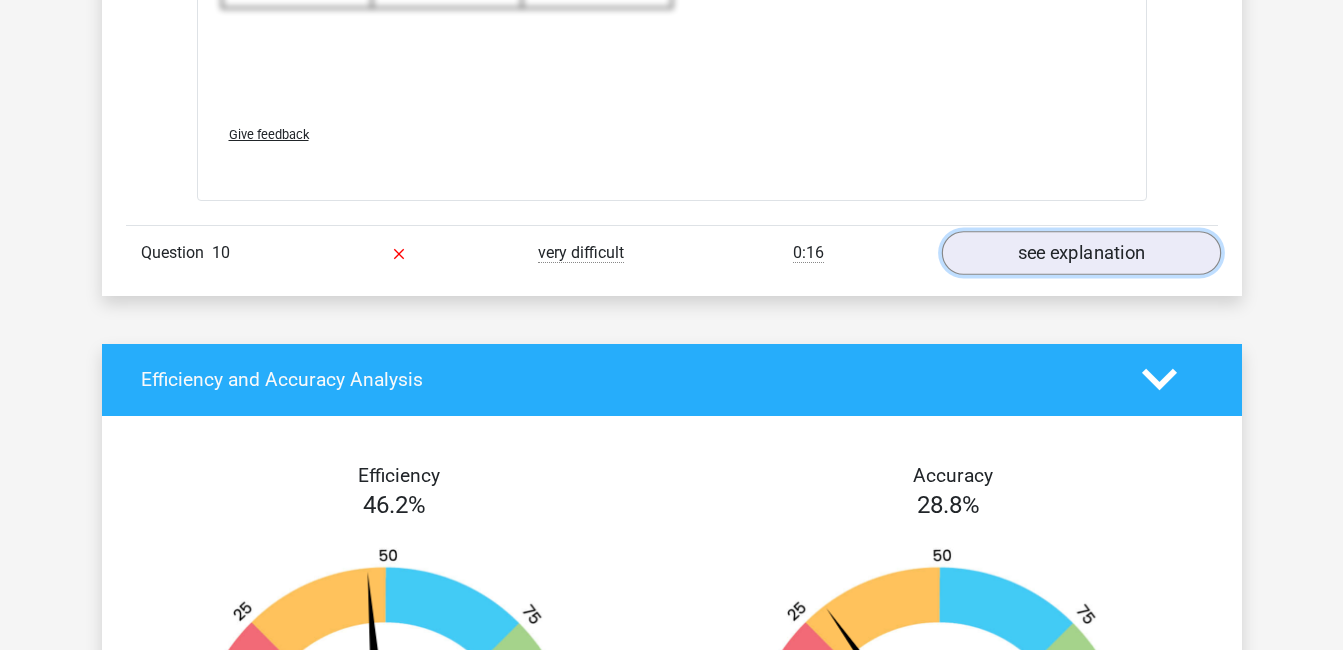 click on "see explanation" at bounding box center (1080, 253) 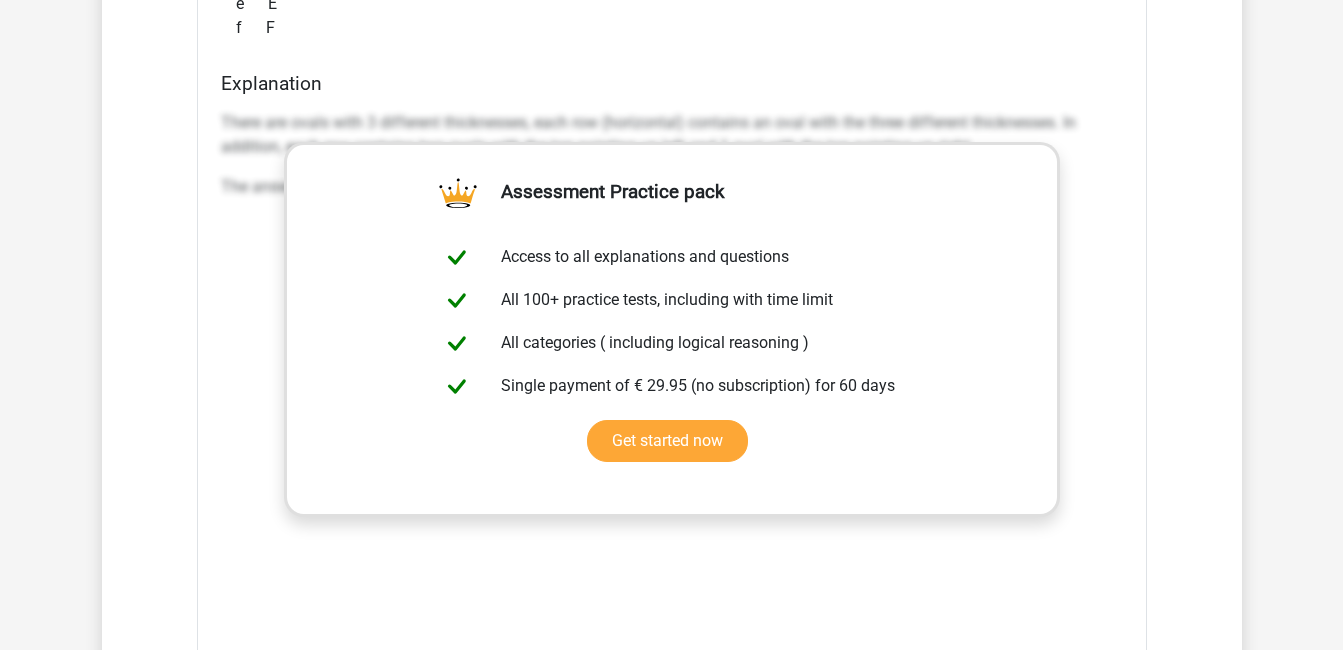 scroll, scrollTop: 9483, scrollLeft: 0, axis: vertical 